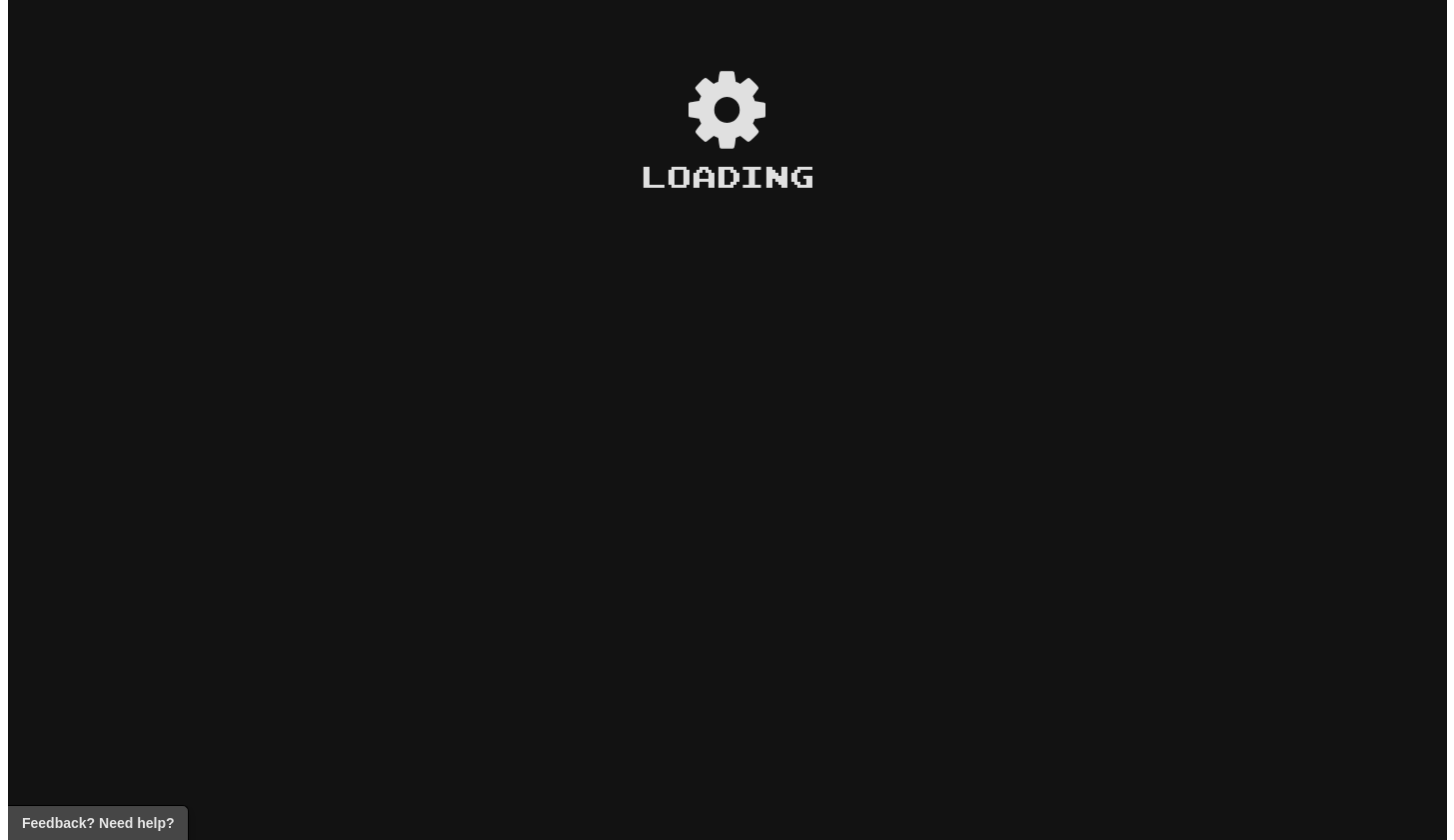 scroll, scrollTop: 0, scrollLeft: 0, axis: both 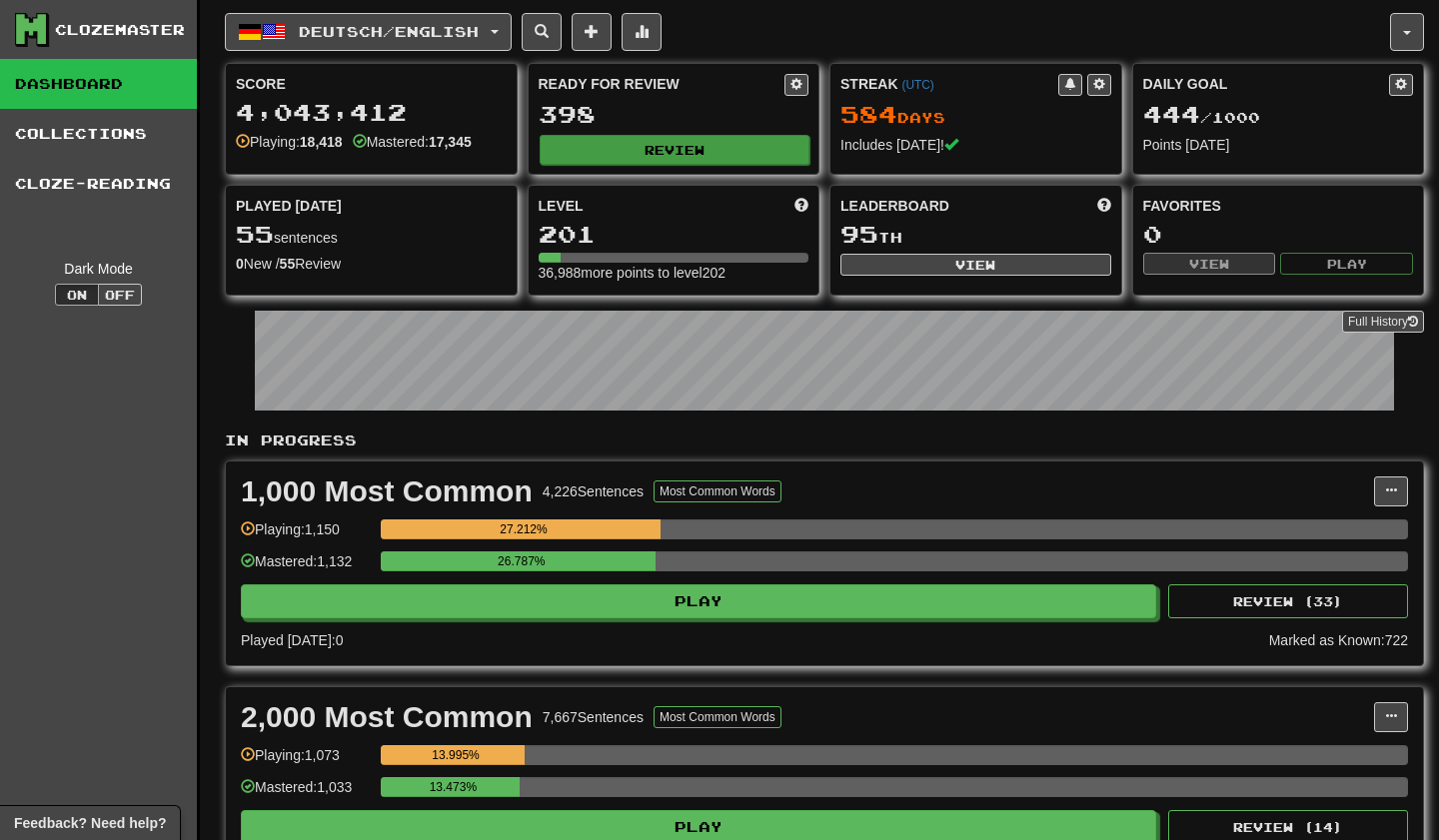 click on "Review" at bounding box center [675, 150] 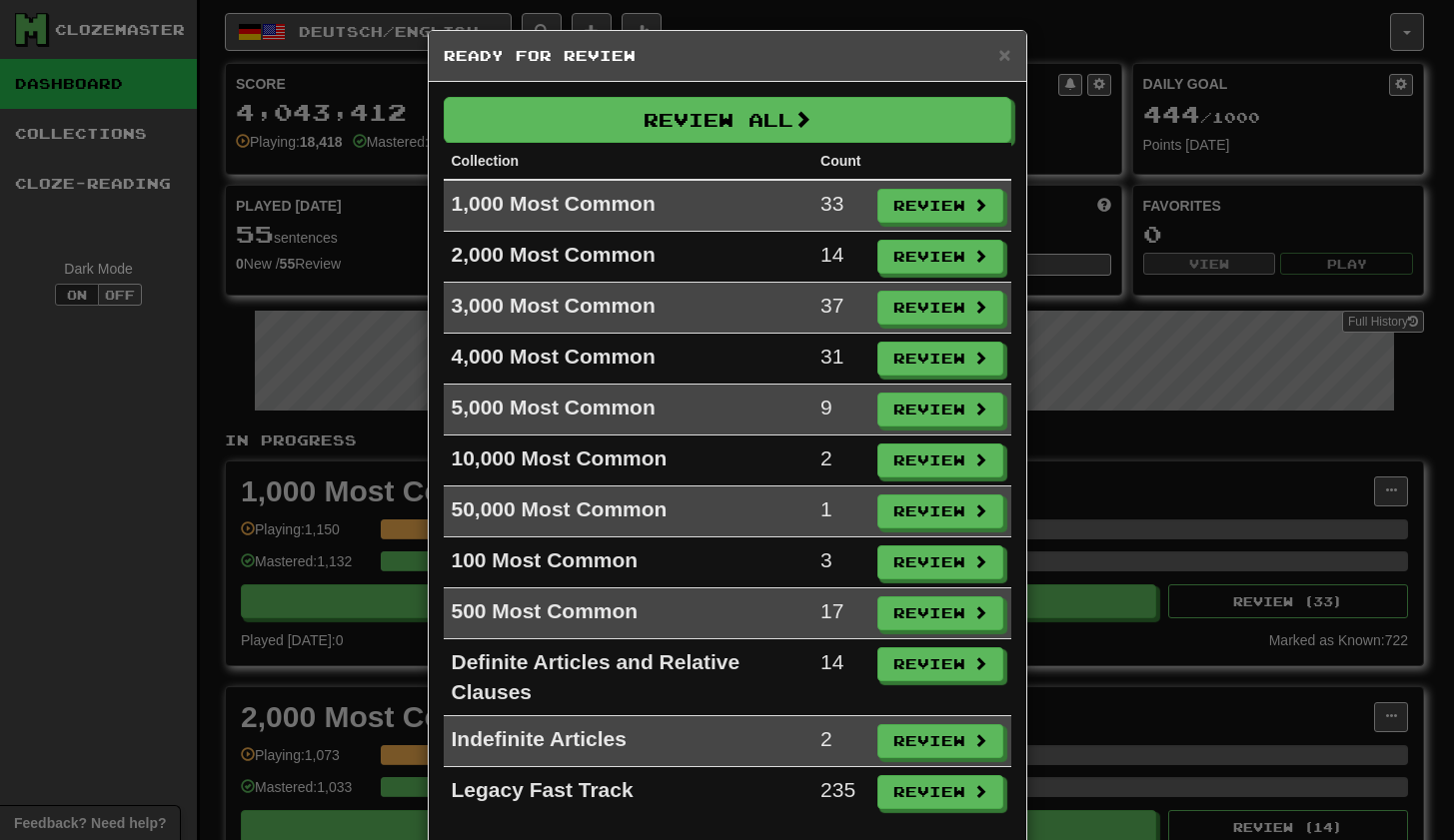 click on "Review All" at bounding box center [727, 120] 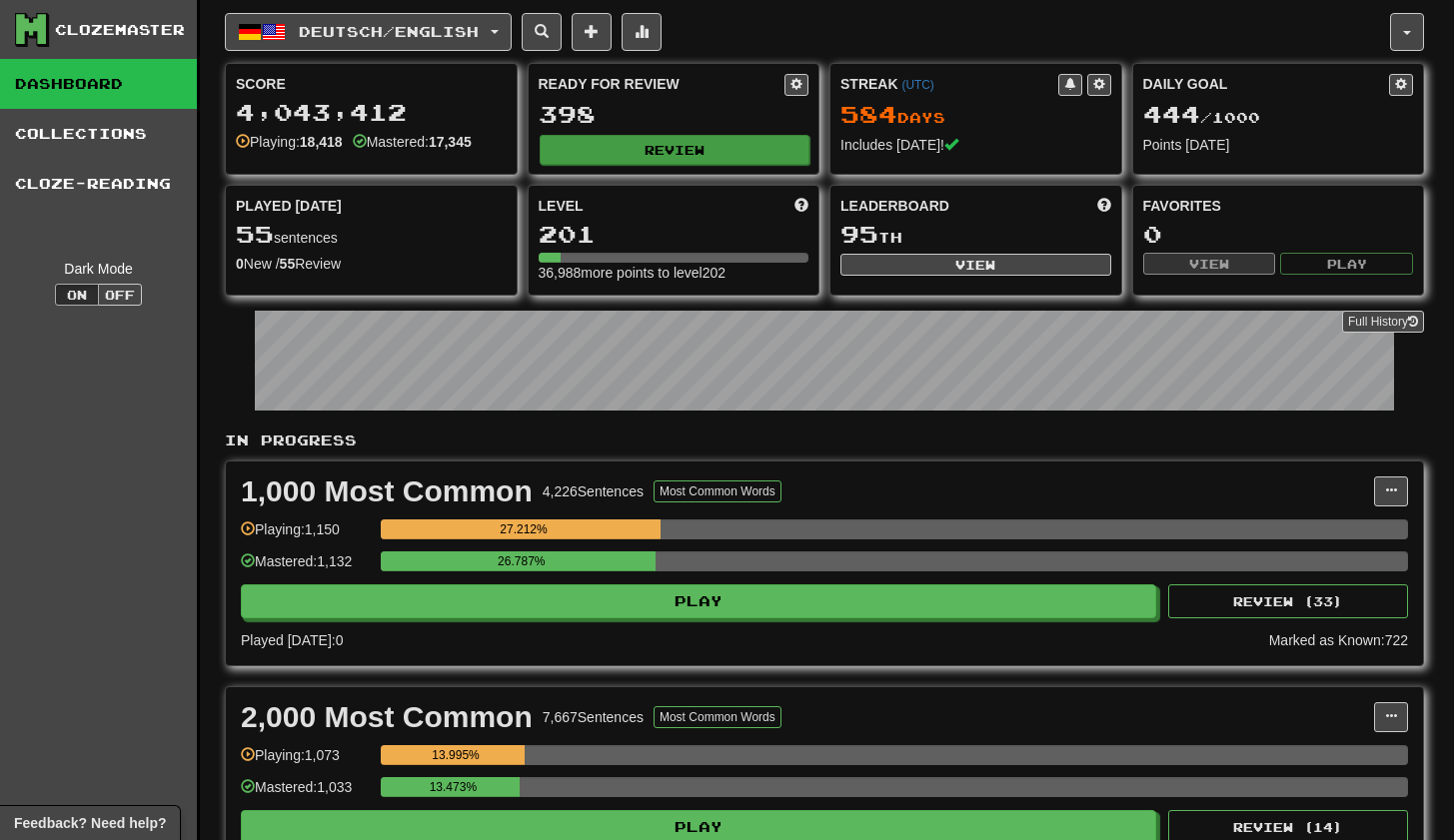 select on "***" 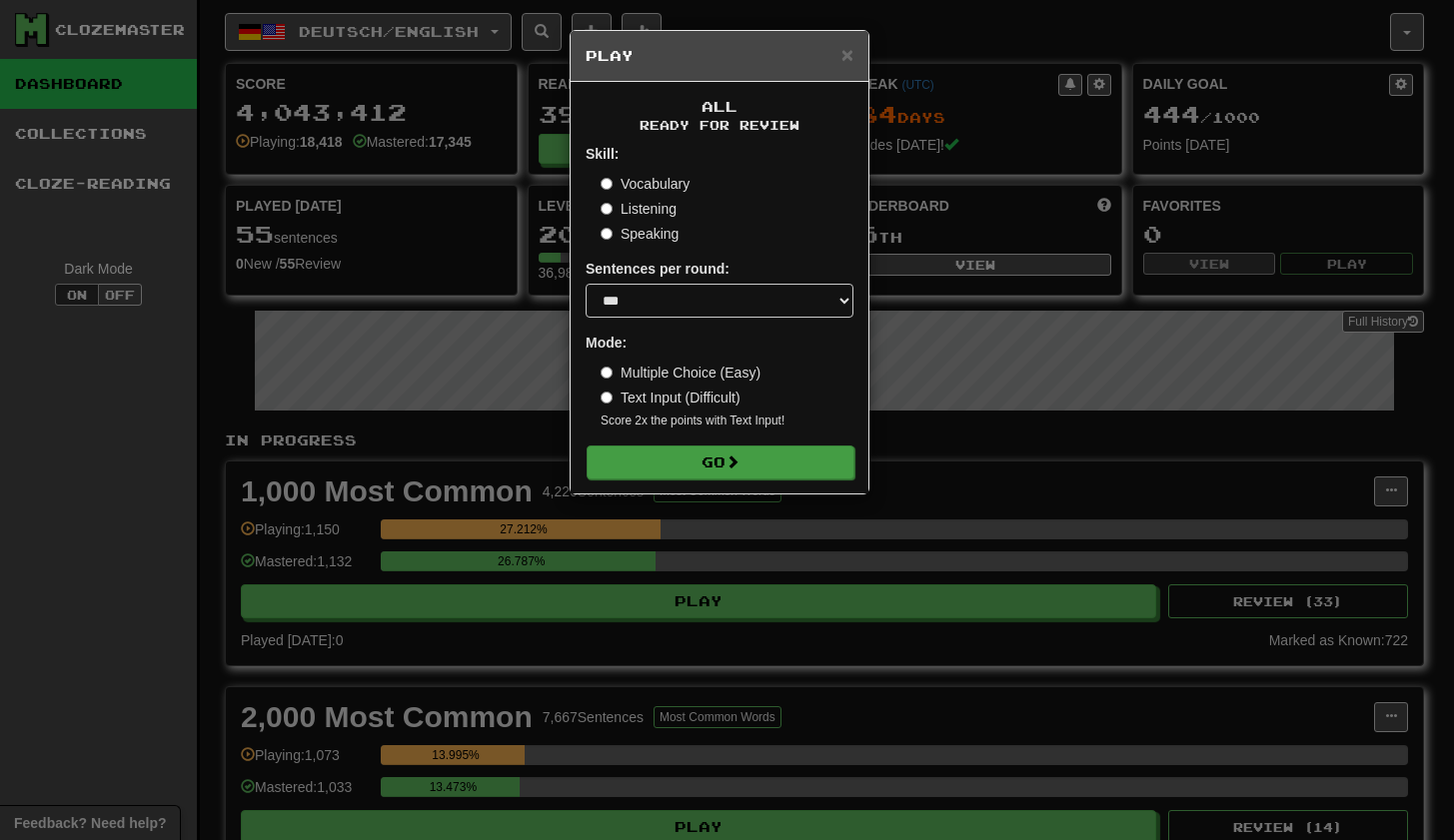 click on "Go" at bounding box center (721, 462) 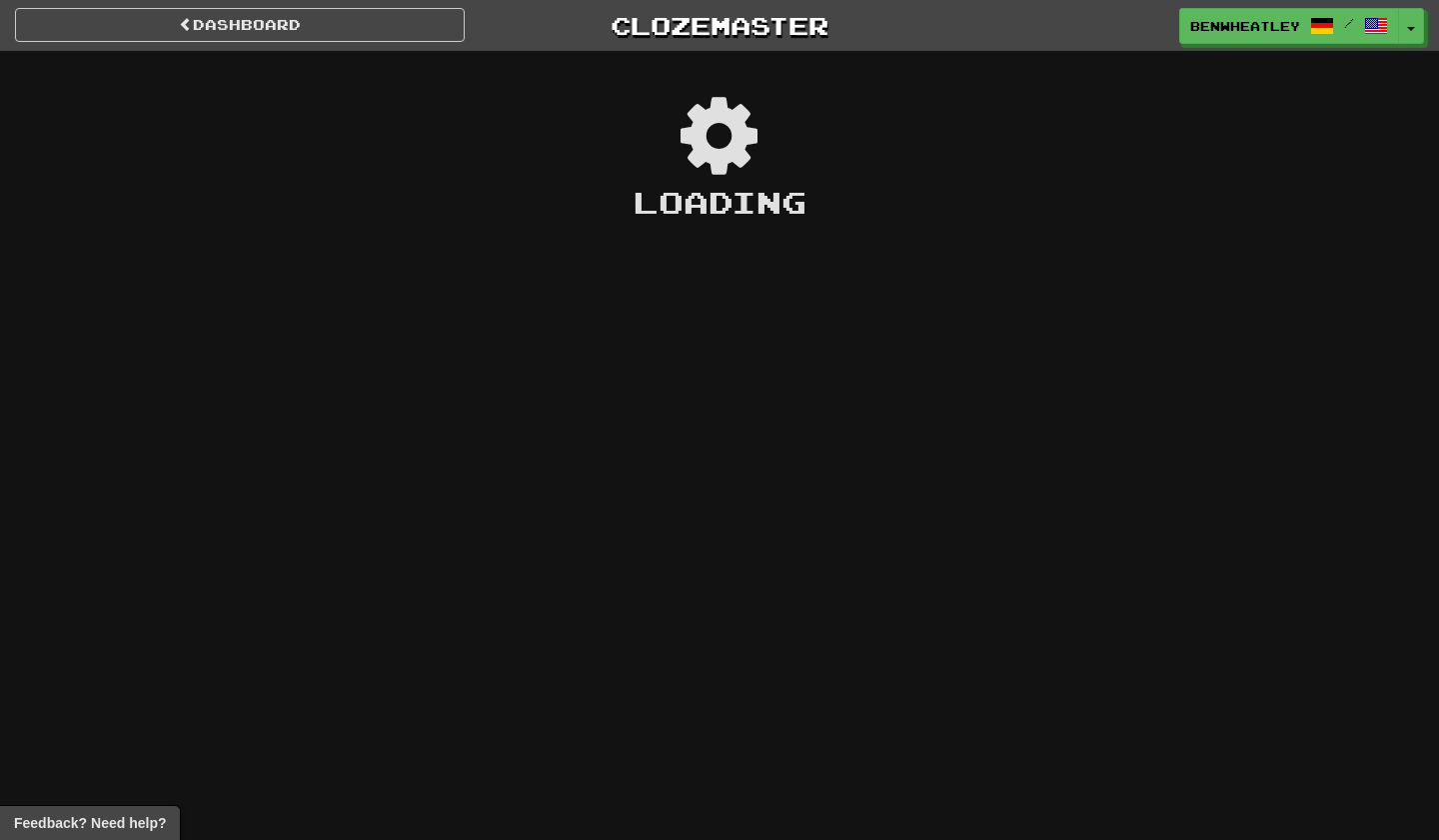 scroll, scrollTop: 0, scrollLeft: 0, axis: both 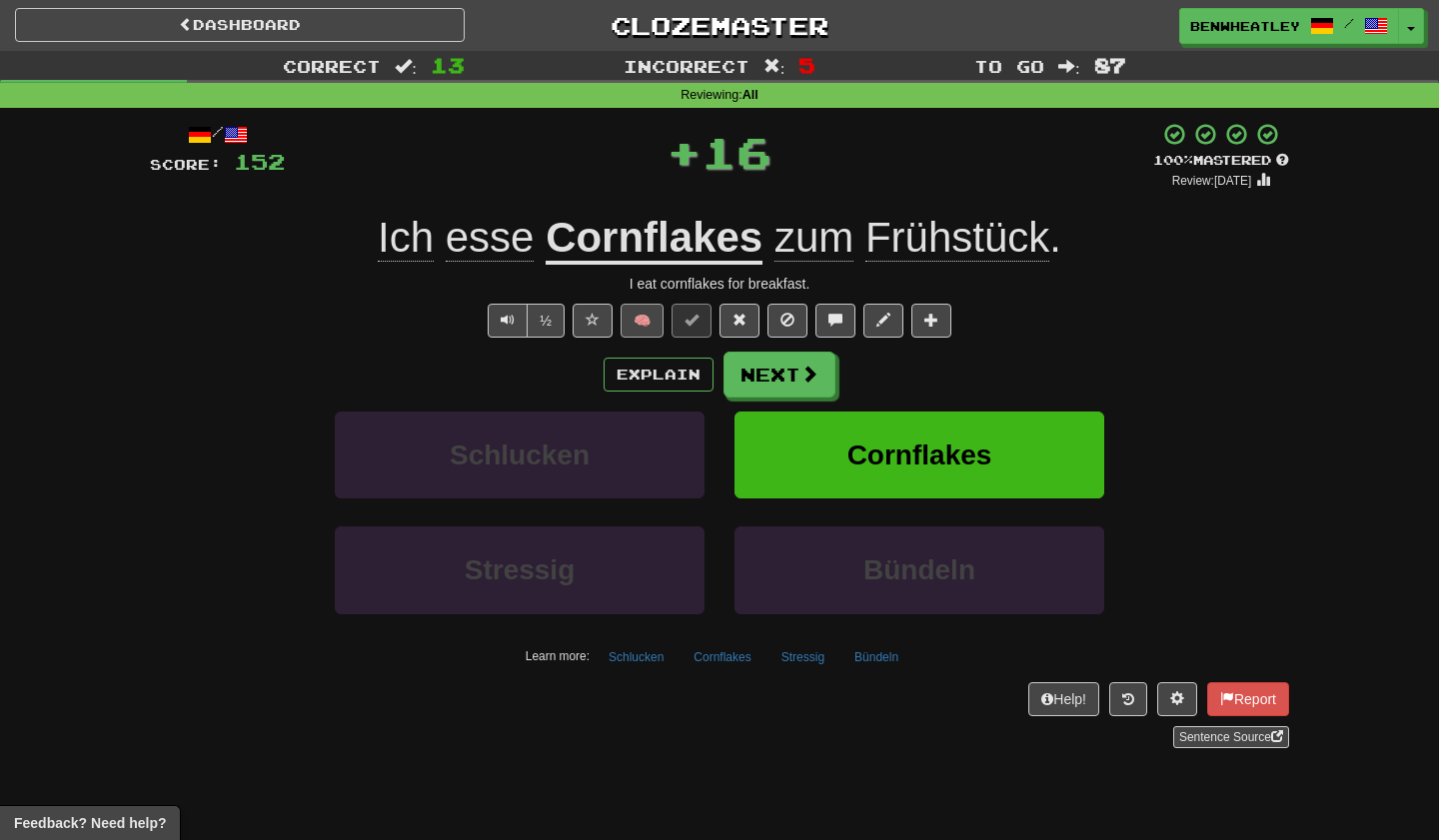 click on "🧠" at bounding box center (642, 321) 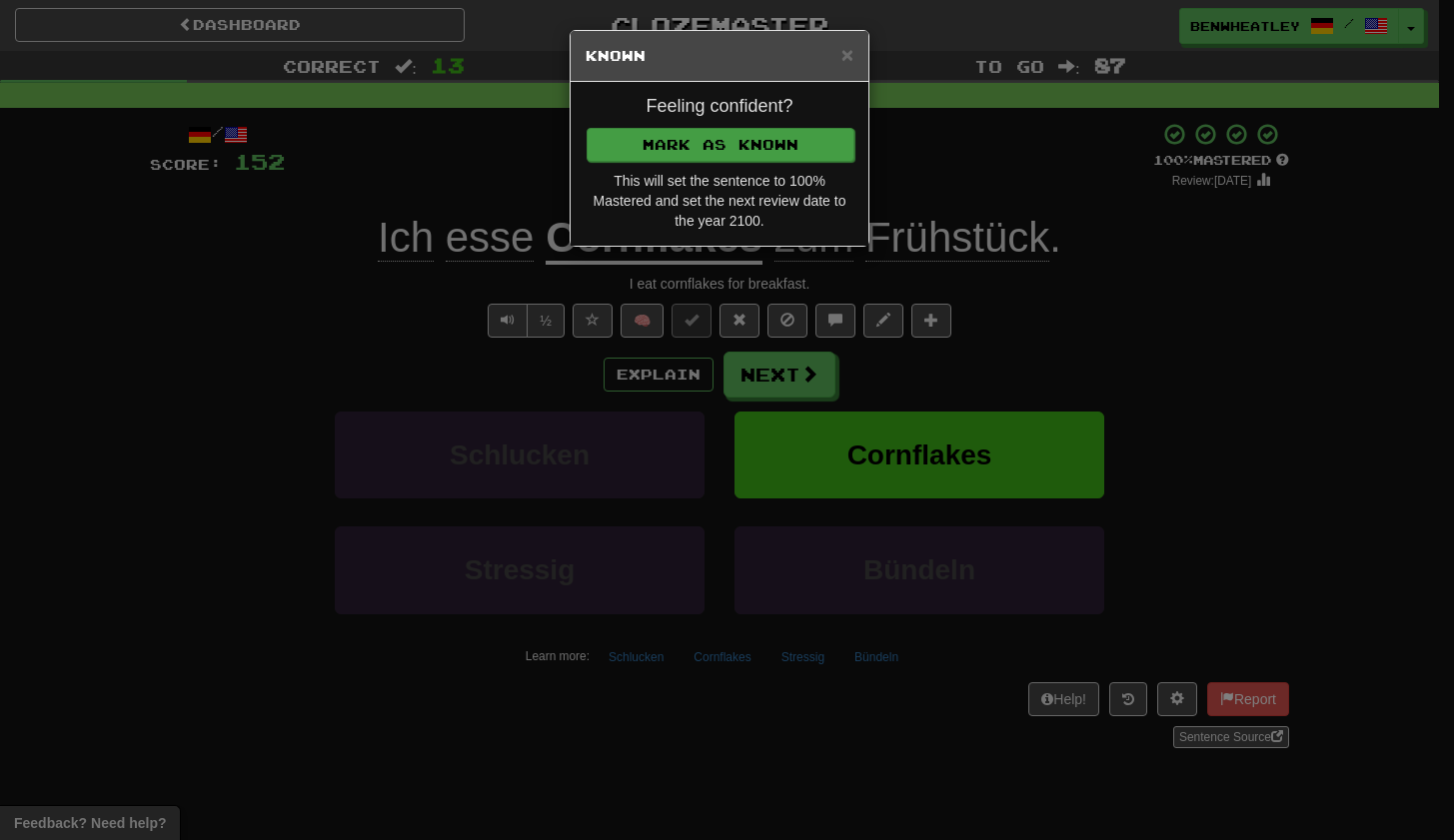 click on "Mark as Known" at bounding box center (721, 145) 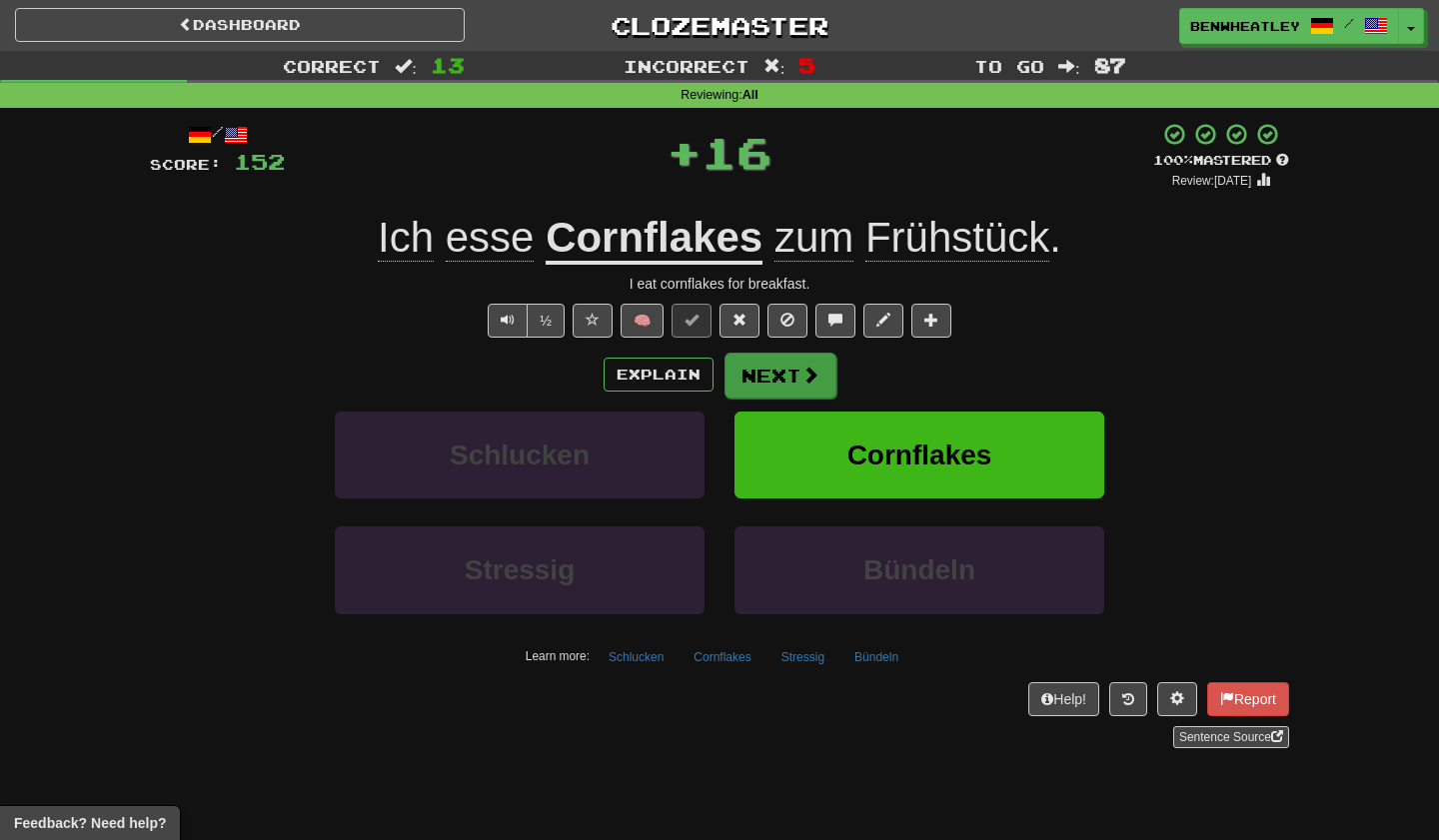 click on "Next" at bounding box center (780, 376) 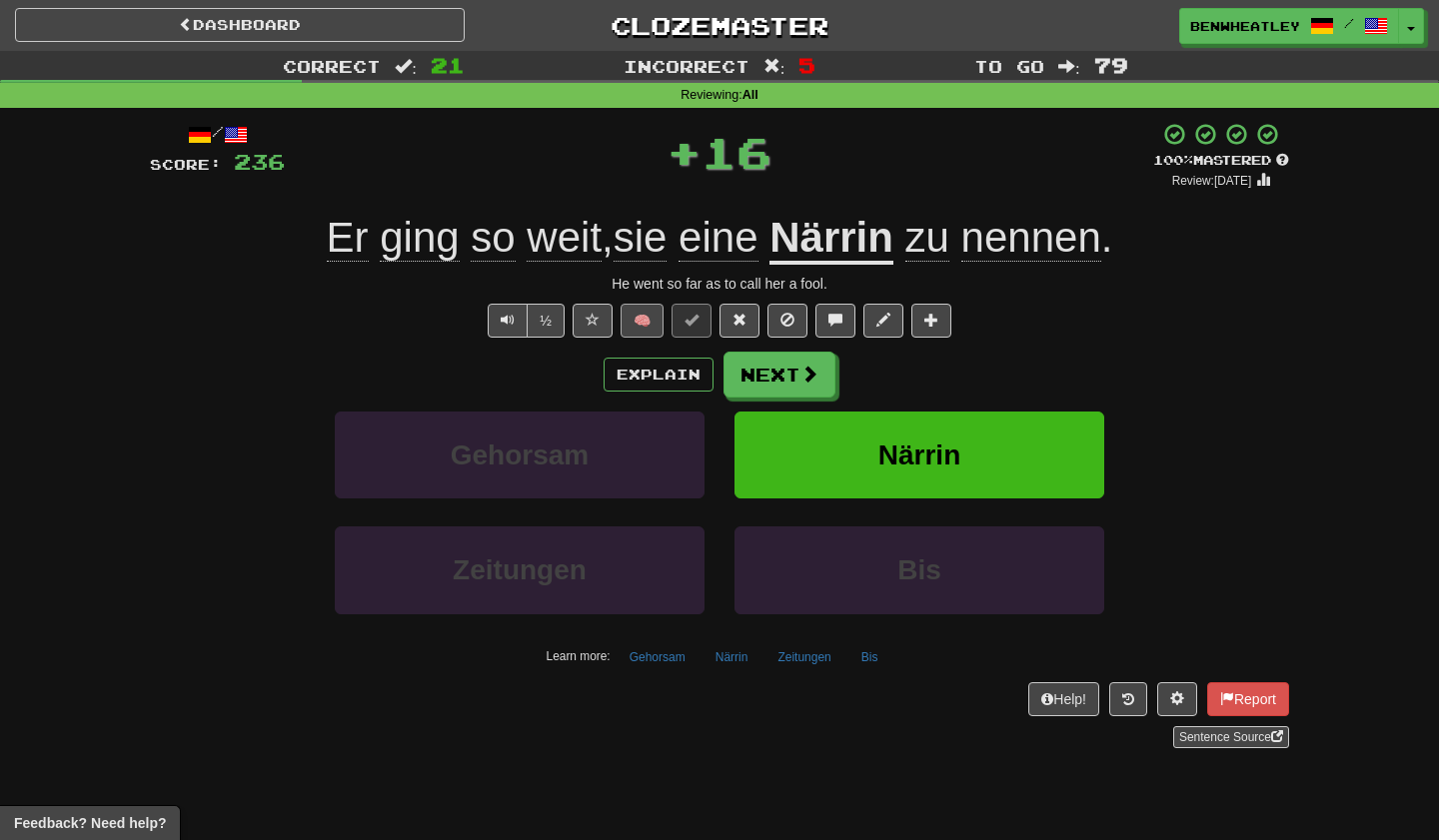 click on "🧠" at bounding box center [642, 321] 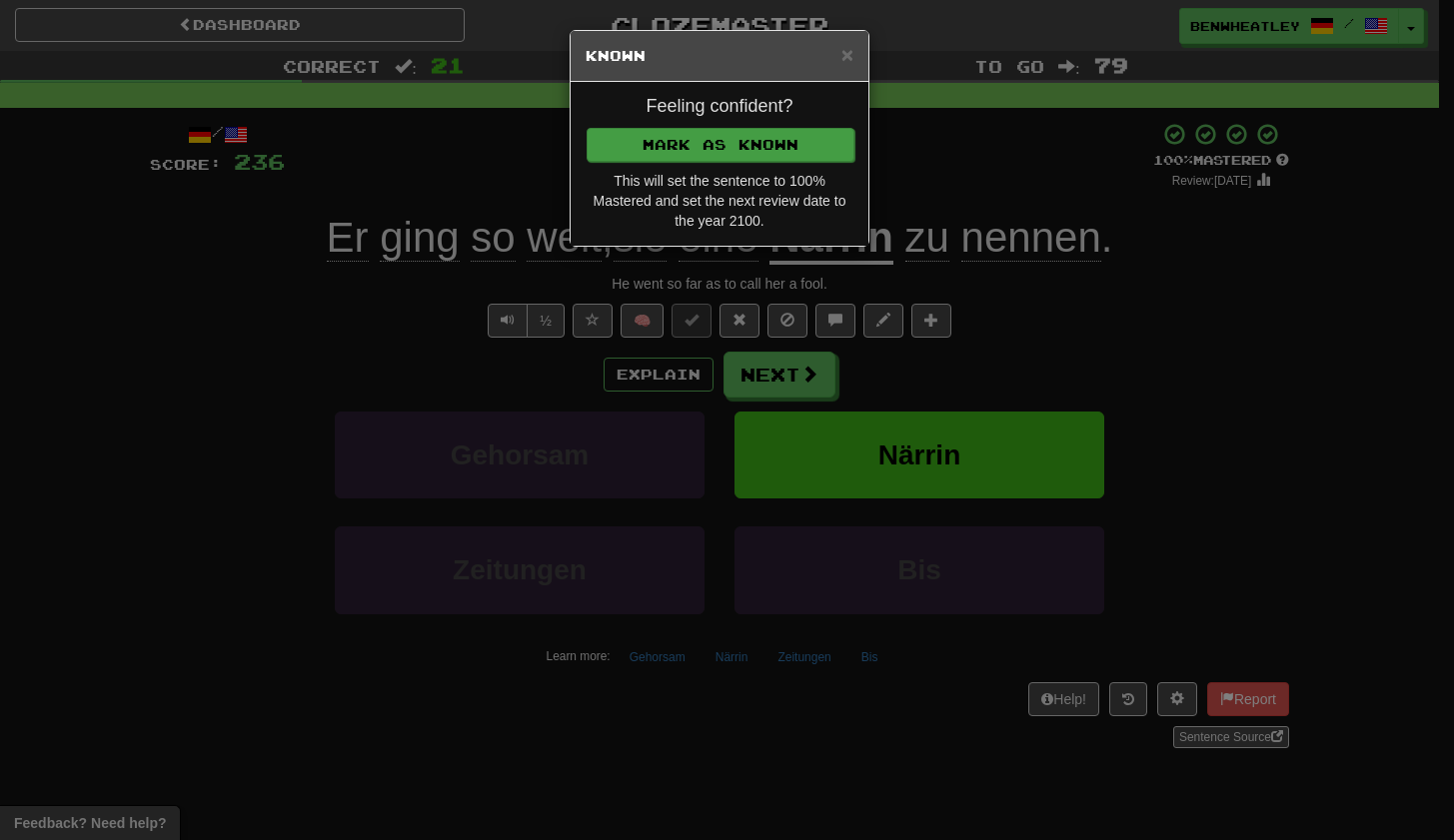 click on "Mark as Known" at bounding box center (721, 145) 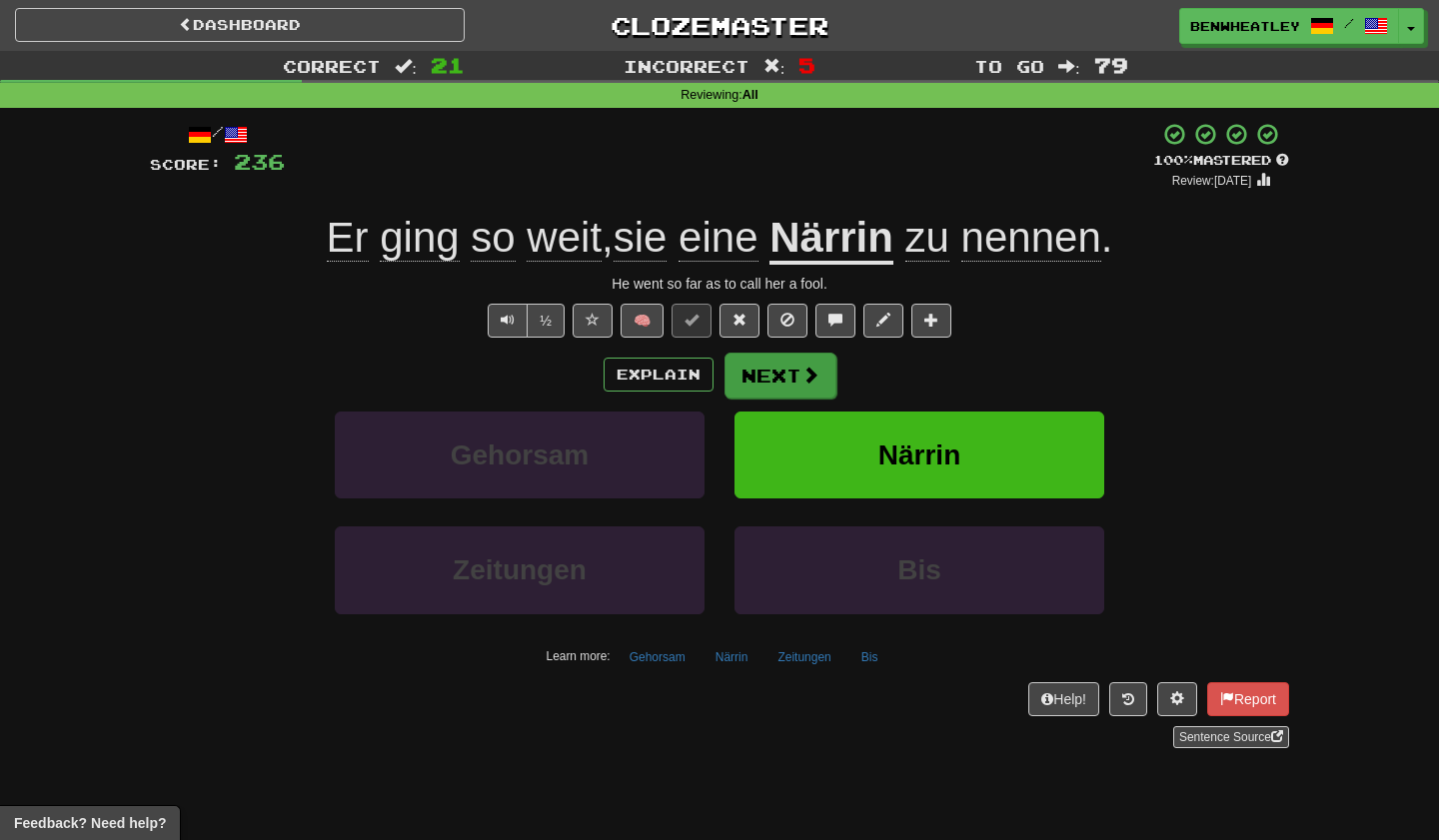 click on "Next" at bounding box center (780, 376) 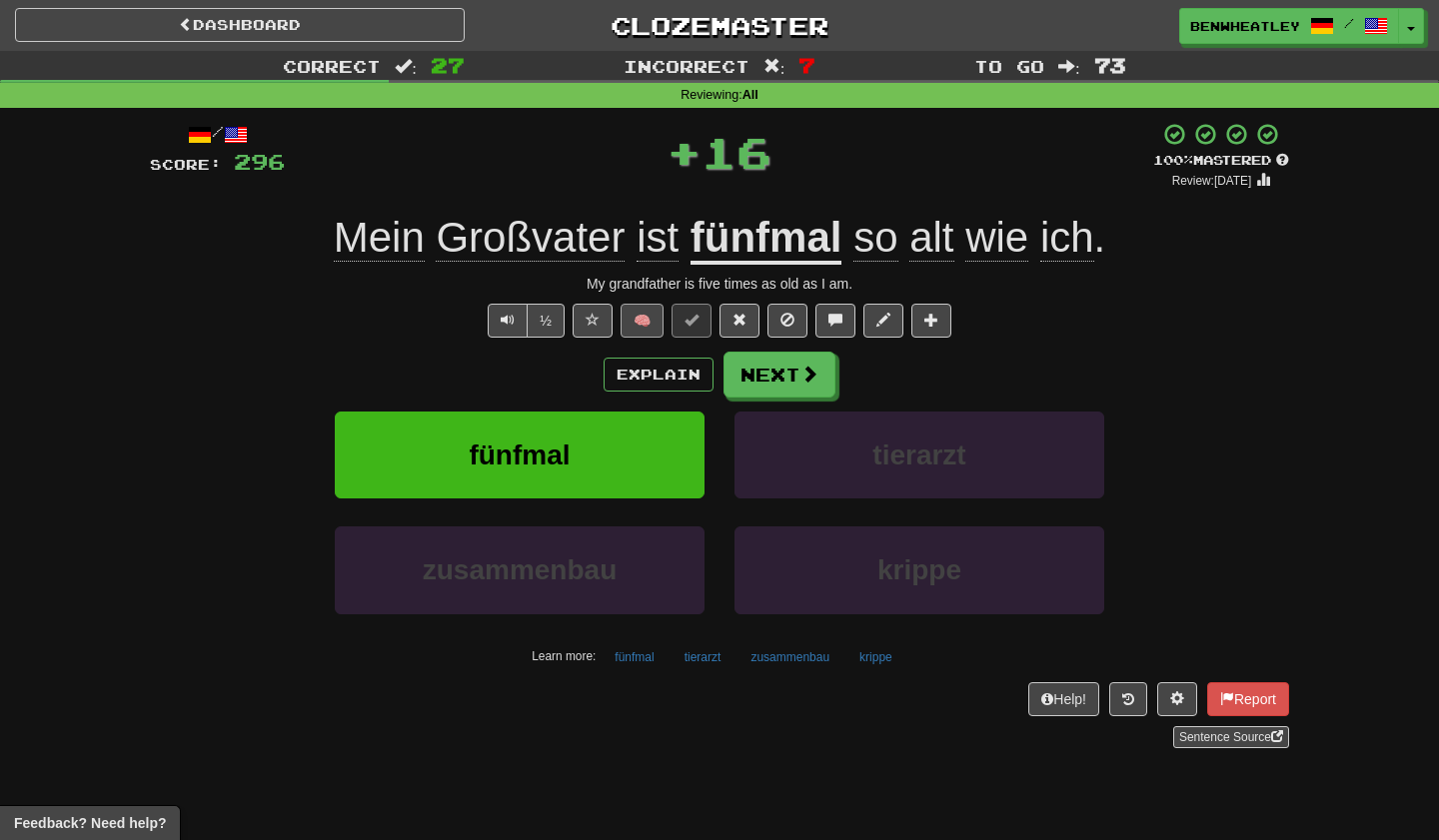 click on "🧠" at bounding box center (642, 321) 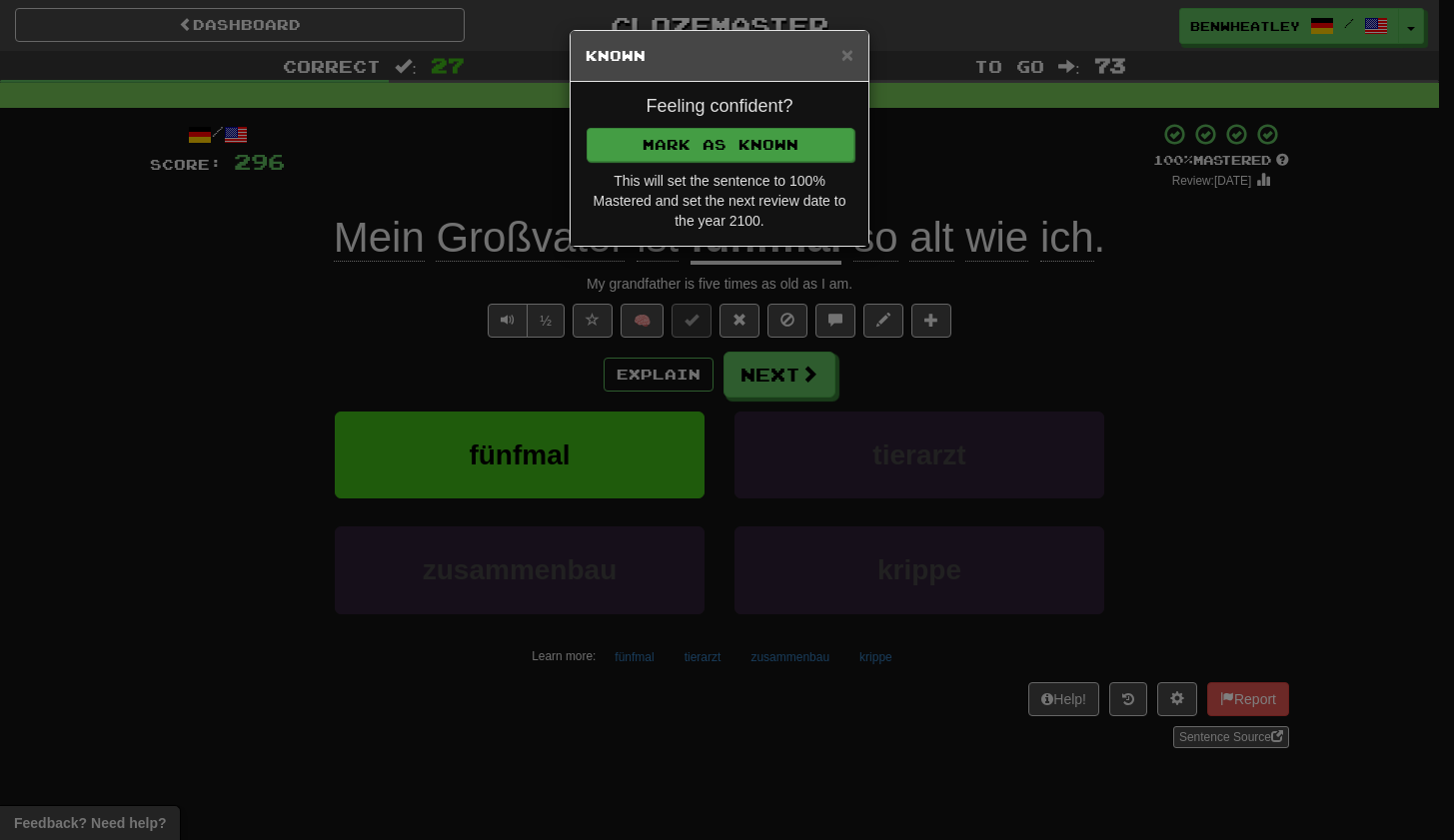 click on "Mark as Known" at bounding box center [721, 145] 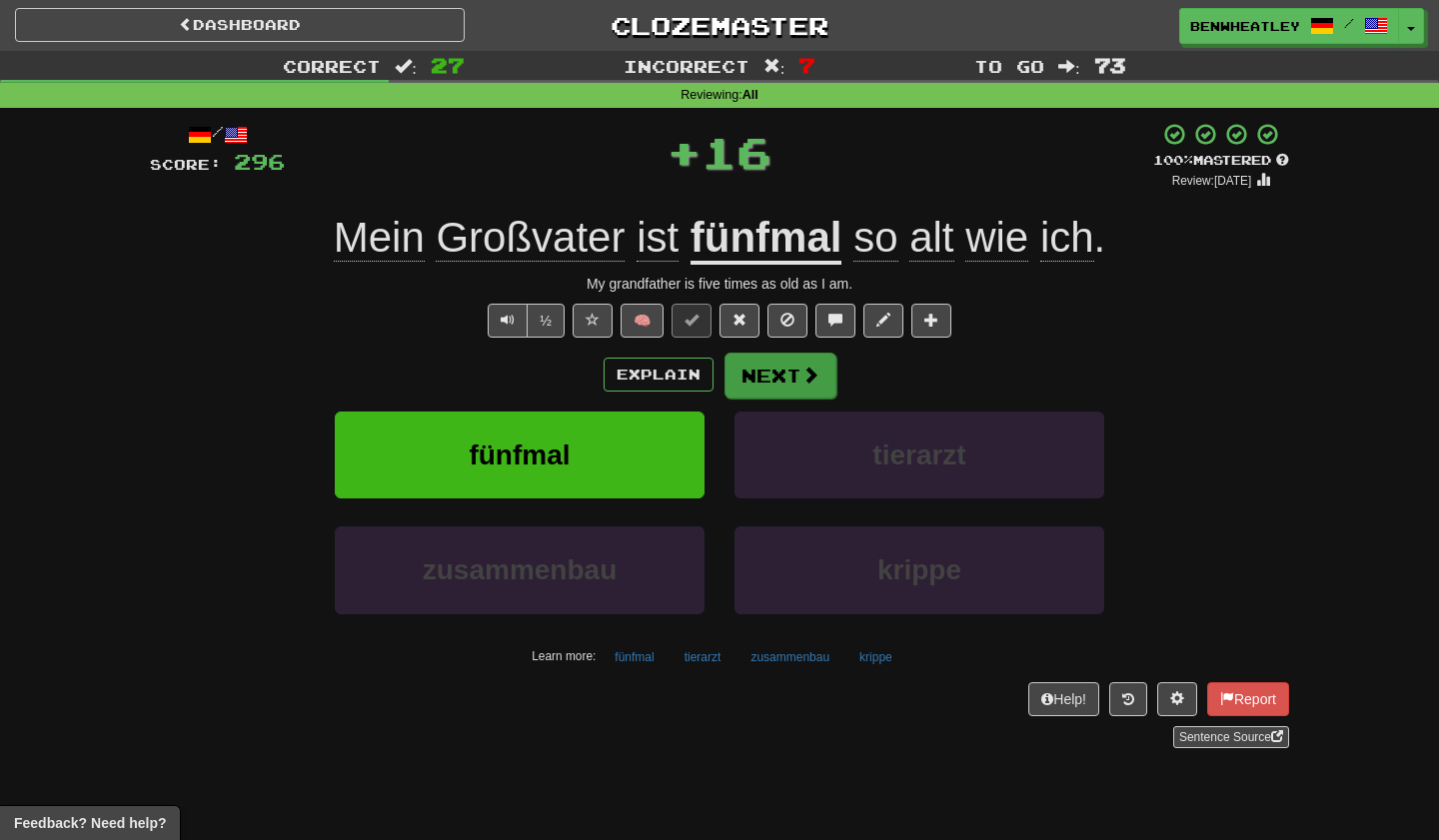 click on "Next" at bounding box center [780, 376] 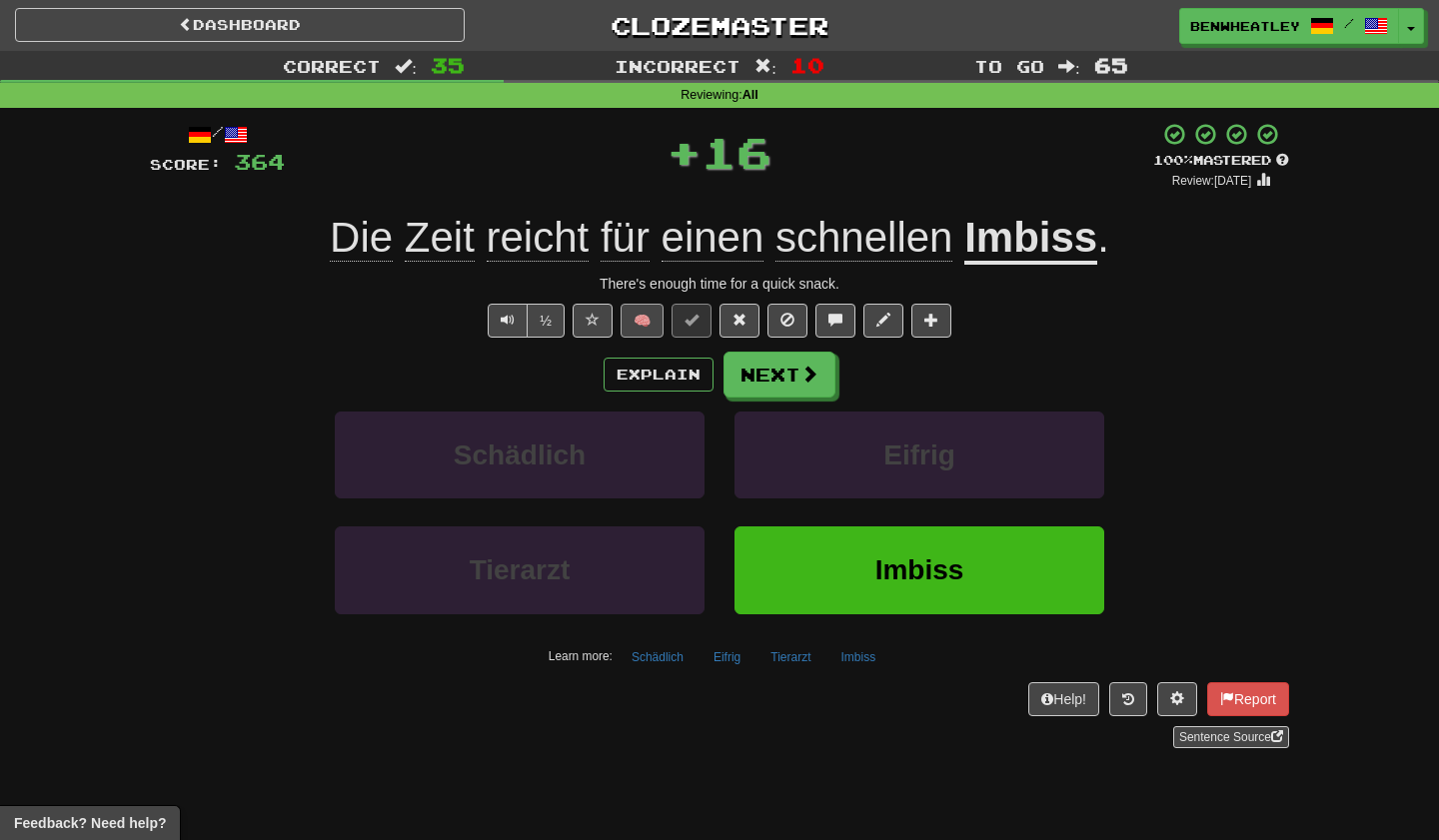 click on "🧠" at bounding box center (642, 321) 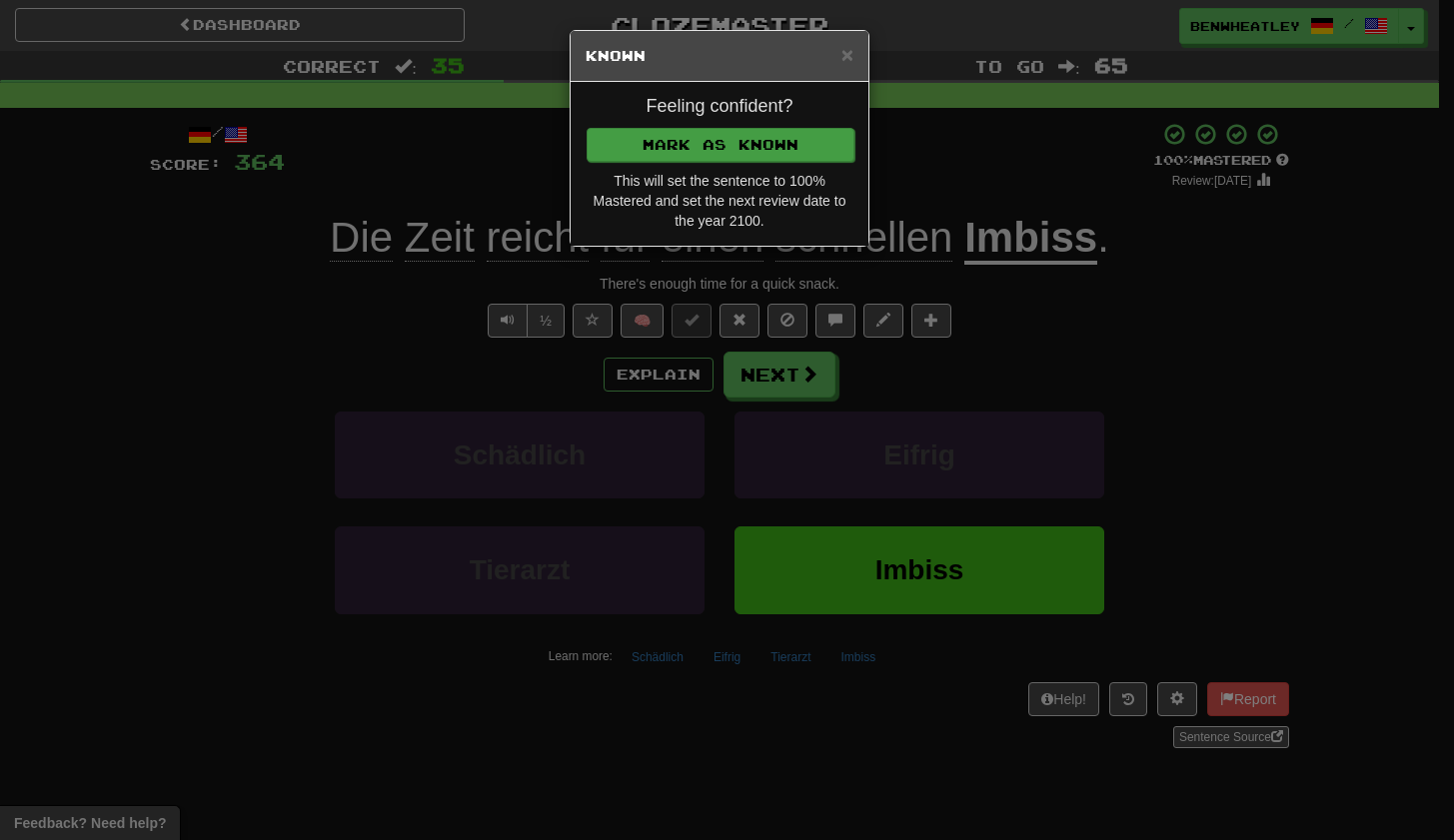 click on "Mark as Known" at bounding box center (721, 145) 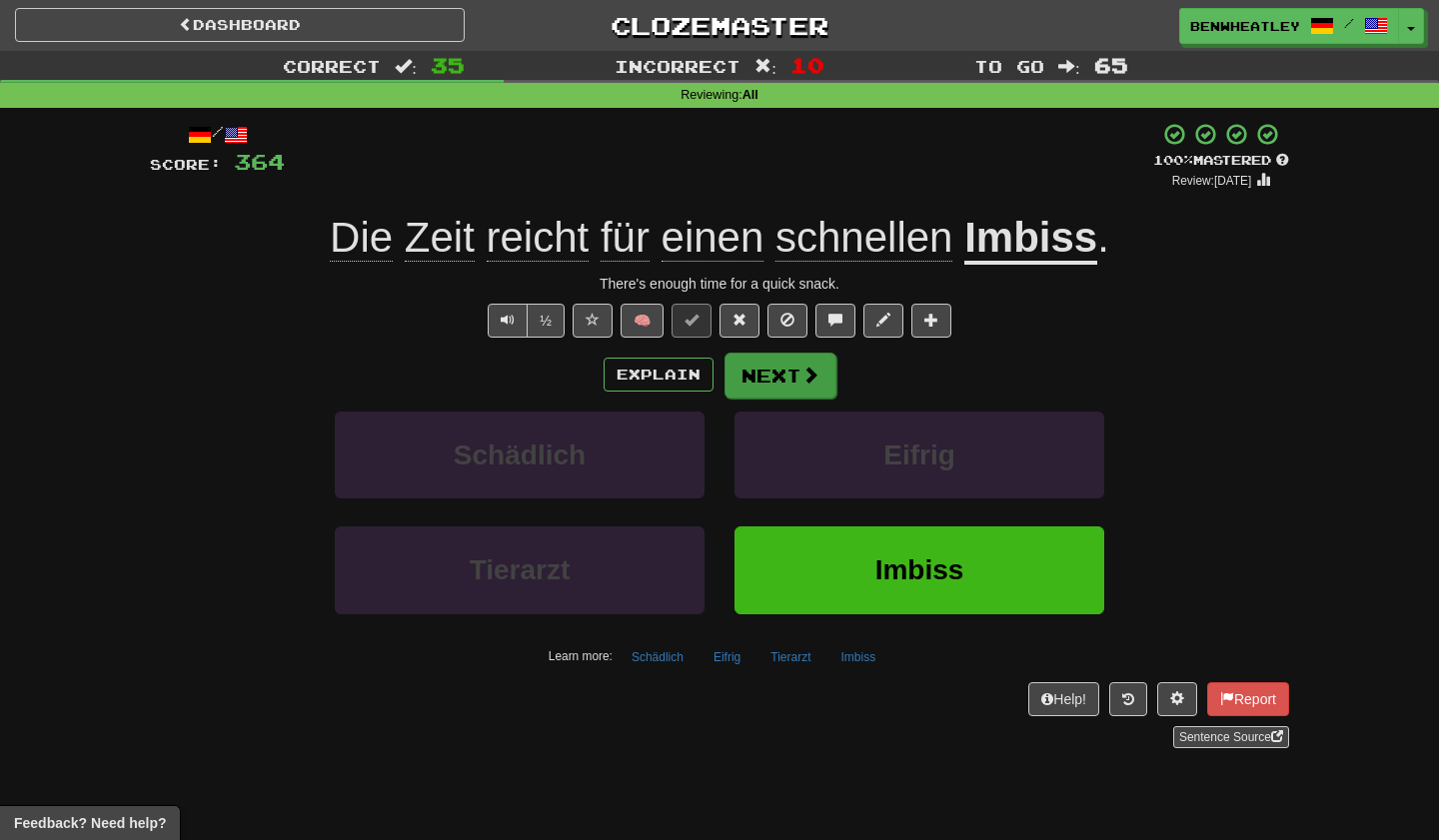 click on "Next" at bounding box center (780, 376) 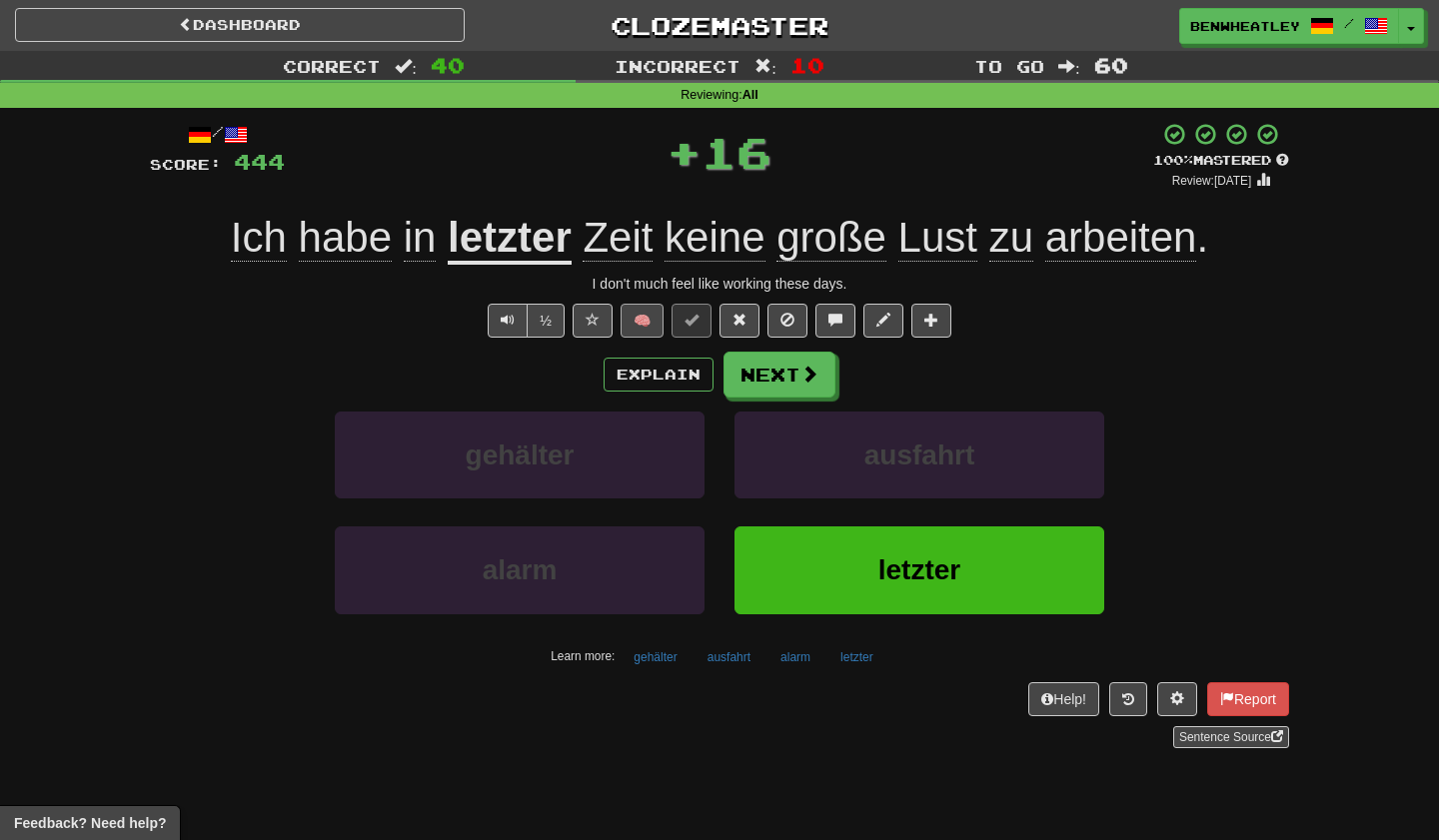 click on "🧠" at bounding box center (642, 321) 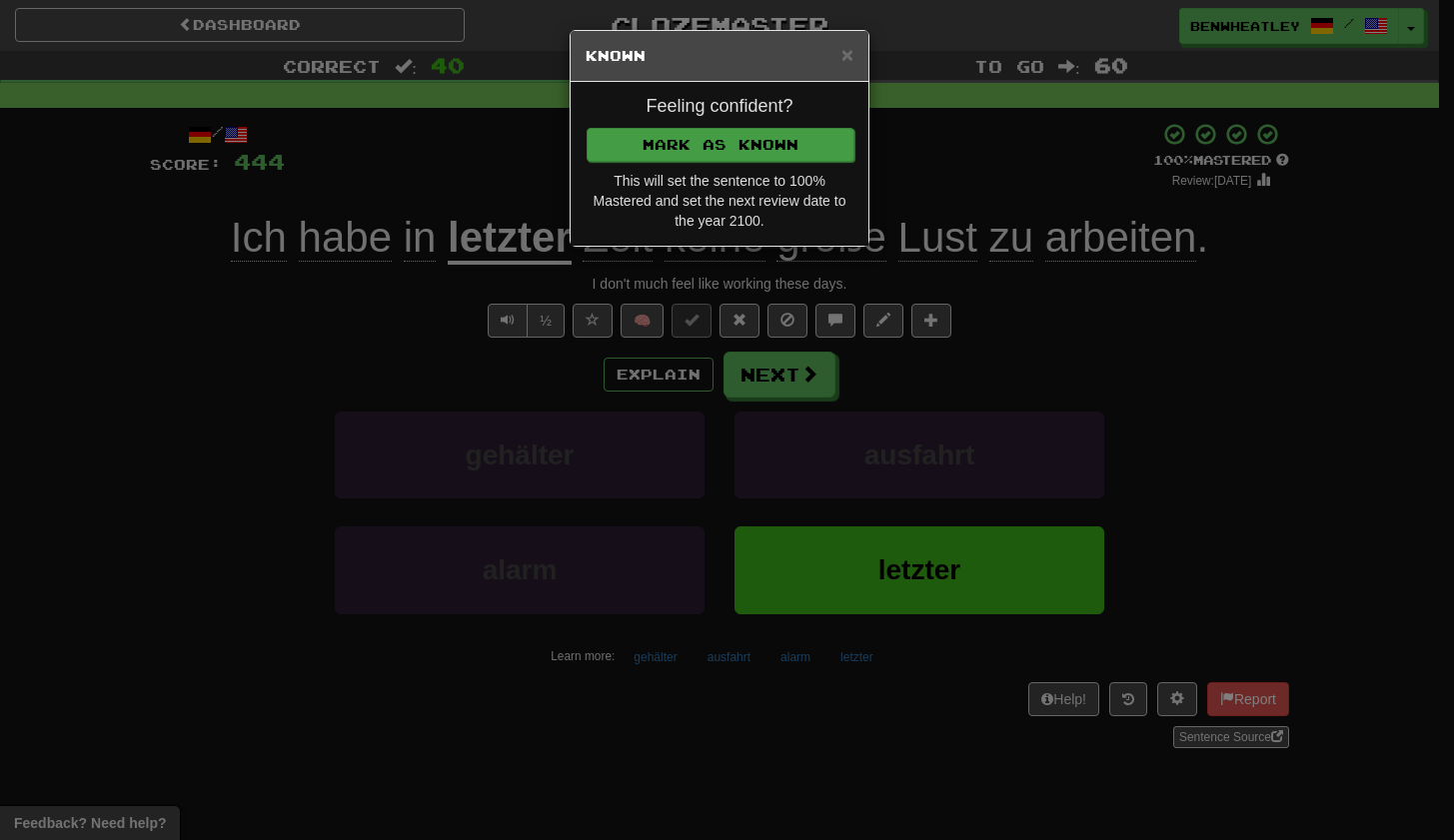 click on "Mark as Known" at bounding box center (721, 145) 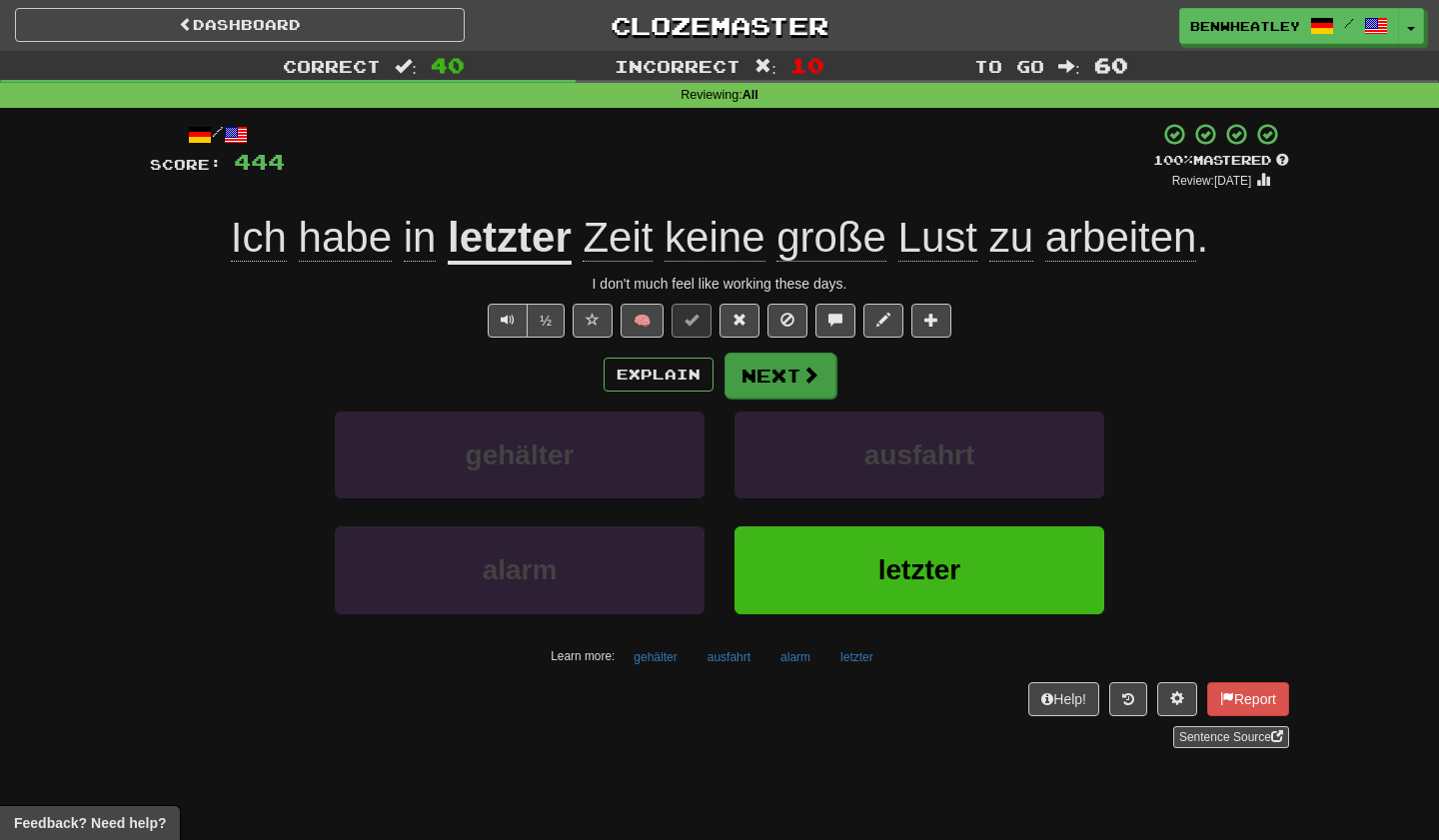 click on "Next" at bounding box center (780, 376) 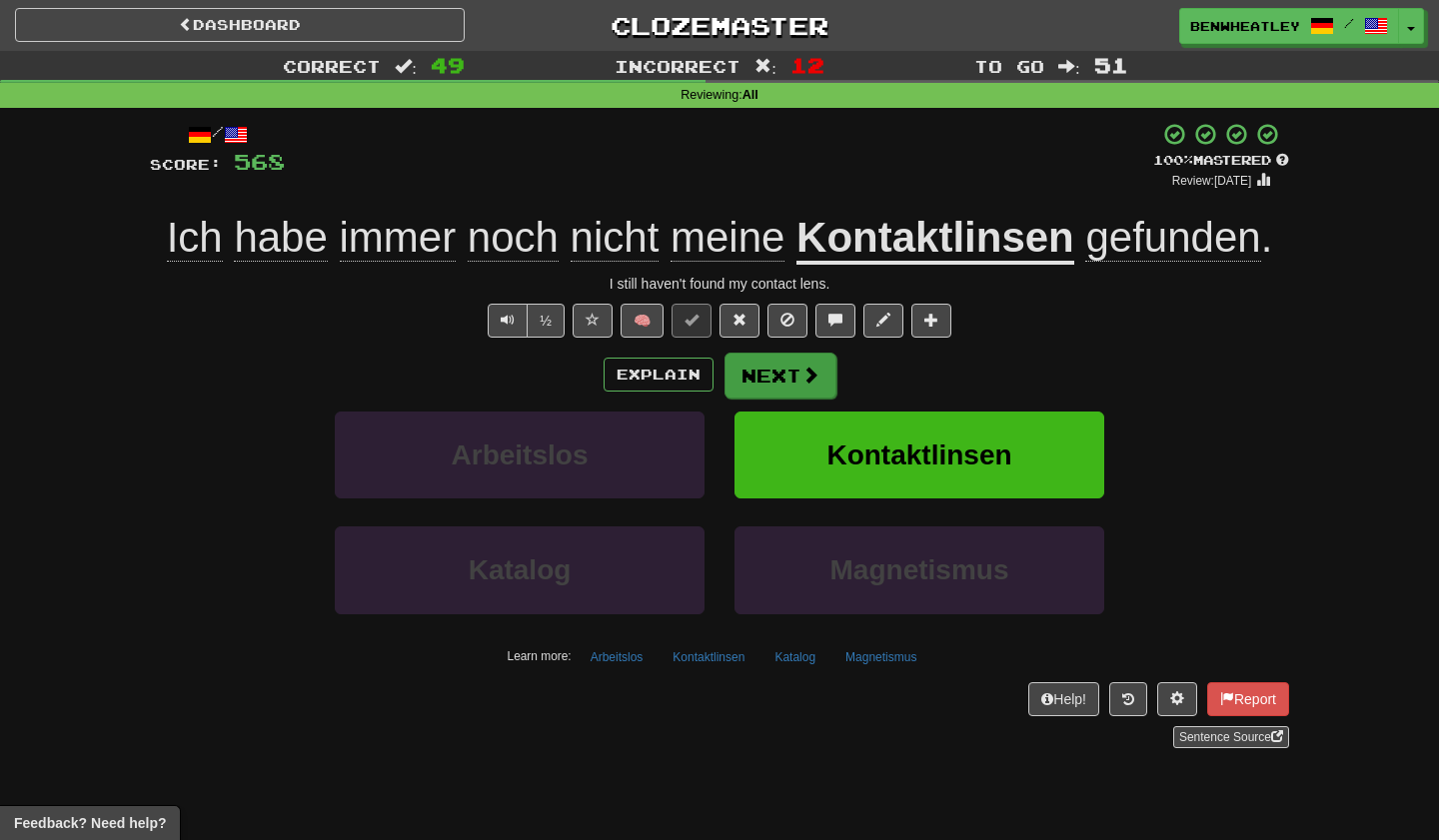 click on "Next" at bounding box center [780, 376] 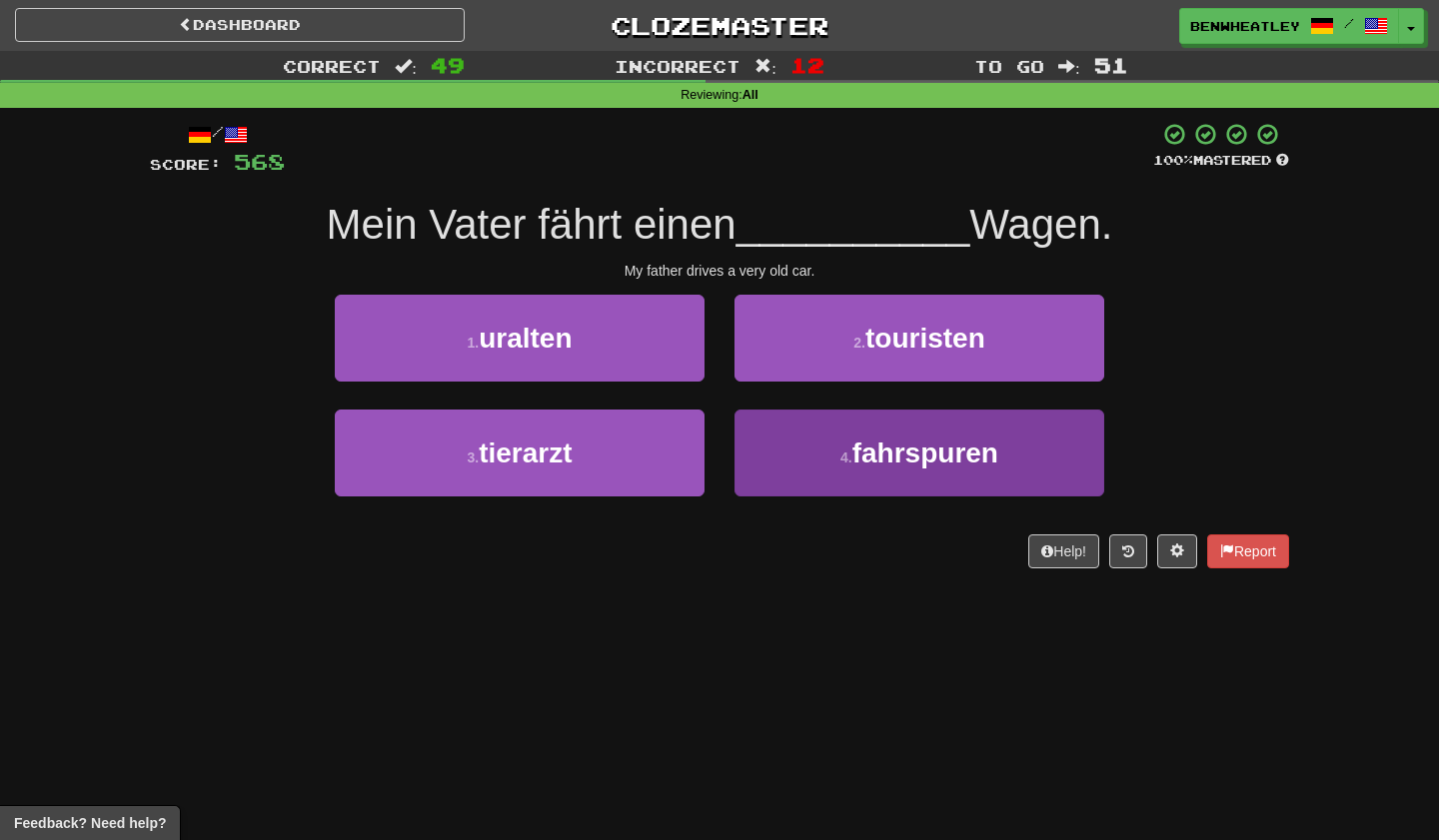 click on "4 .  fahrspuren" at bounding box center [919, 452] 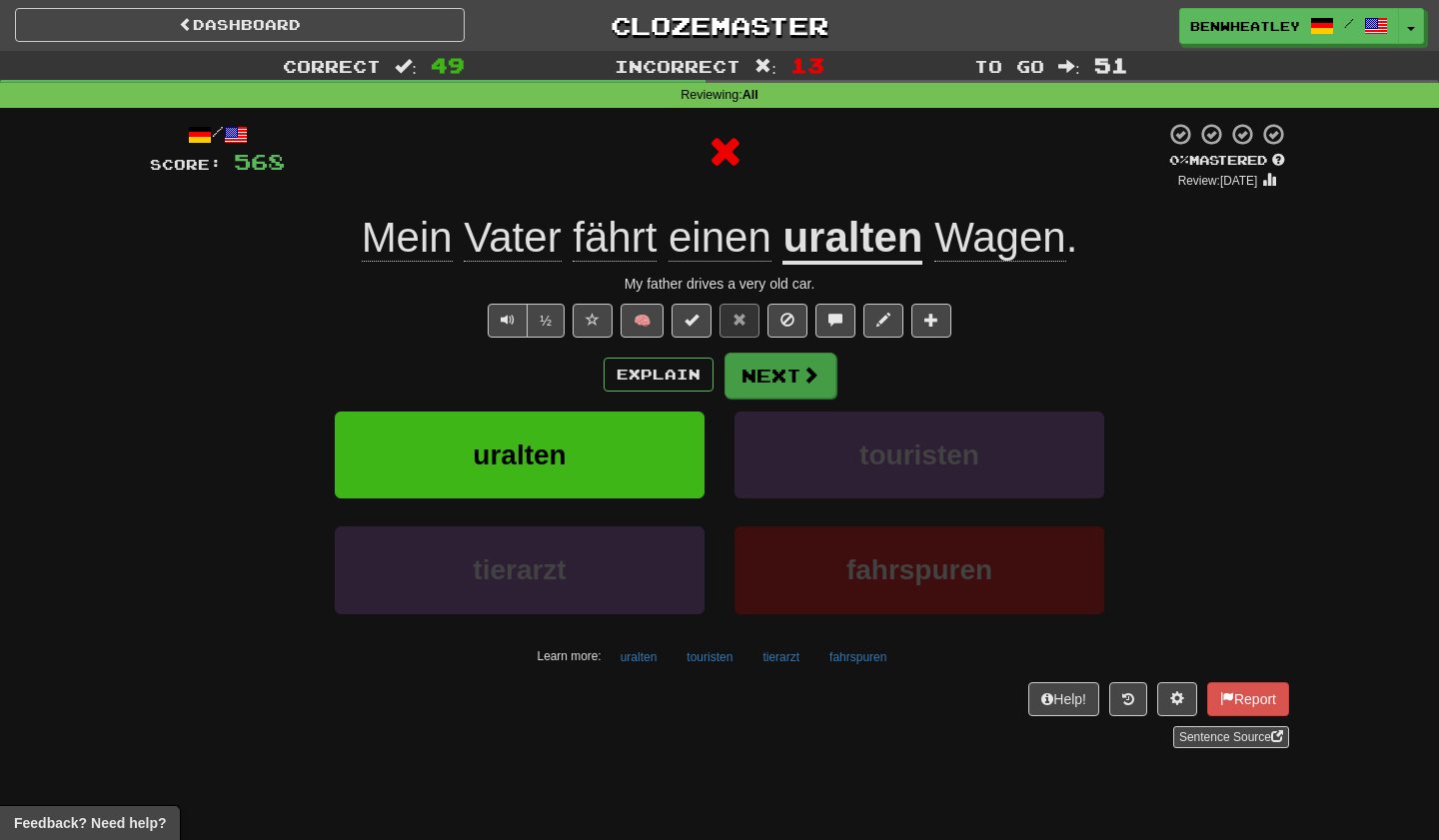 click on "Next" at bounding box center (780, 376) 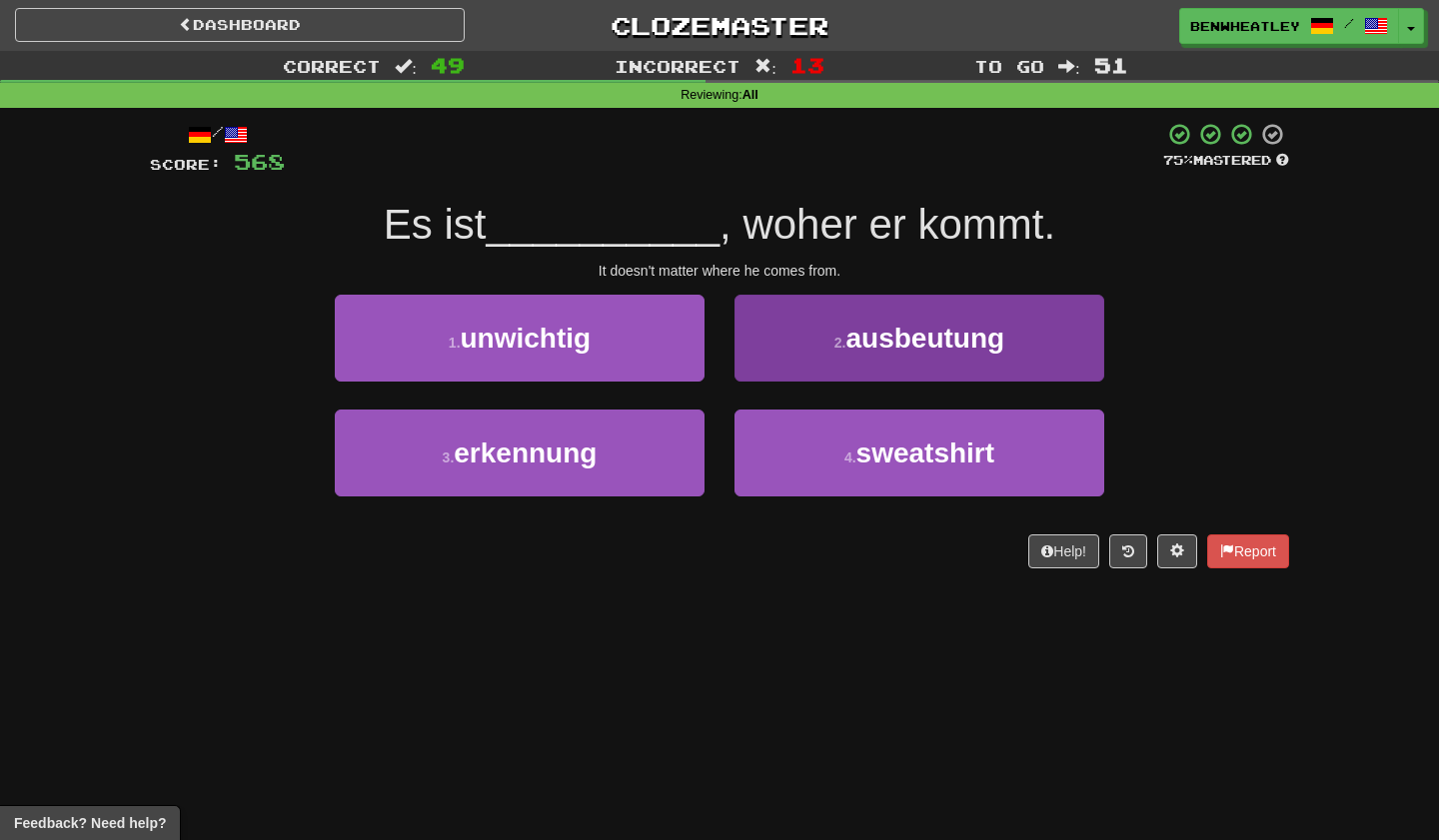 click on "2 ." at bounding box center [840, 343] 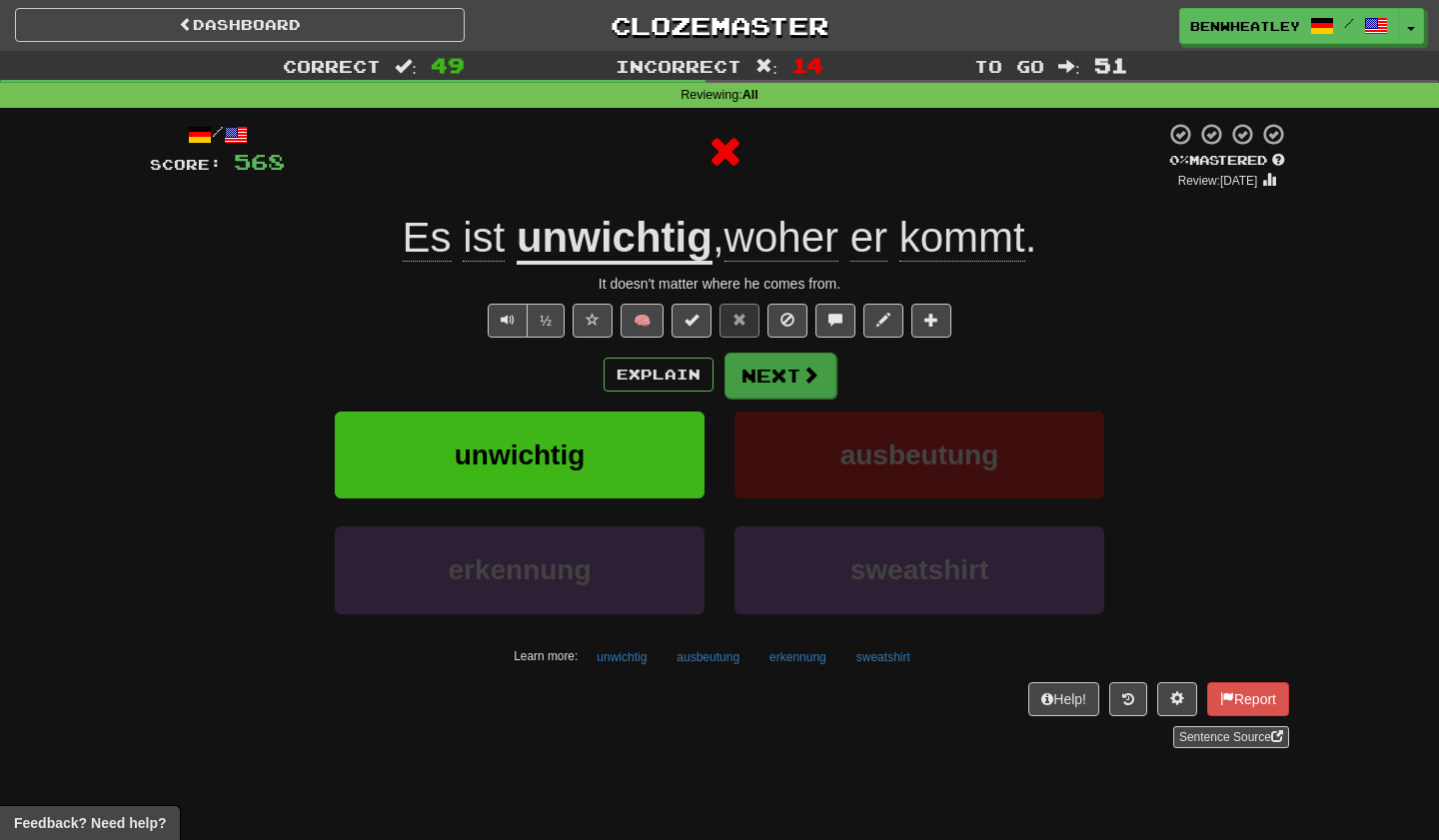 click on "Next" at bounding box center (780, 376) 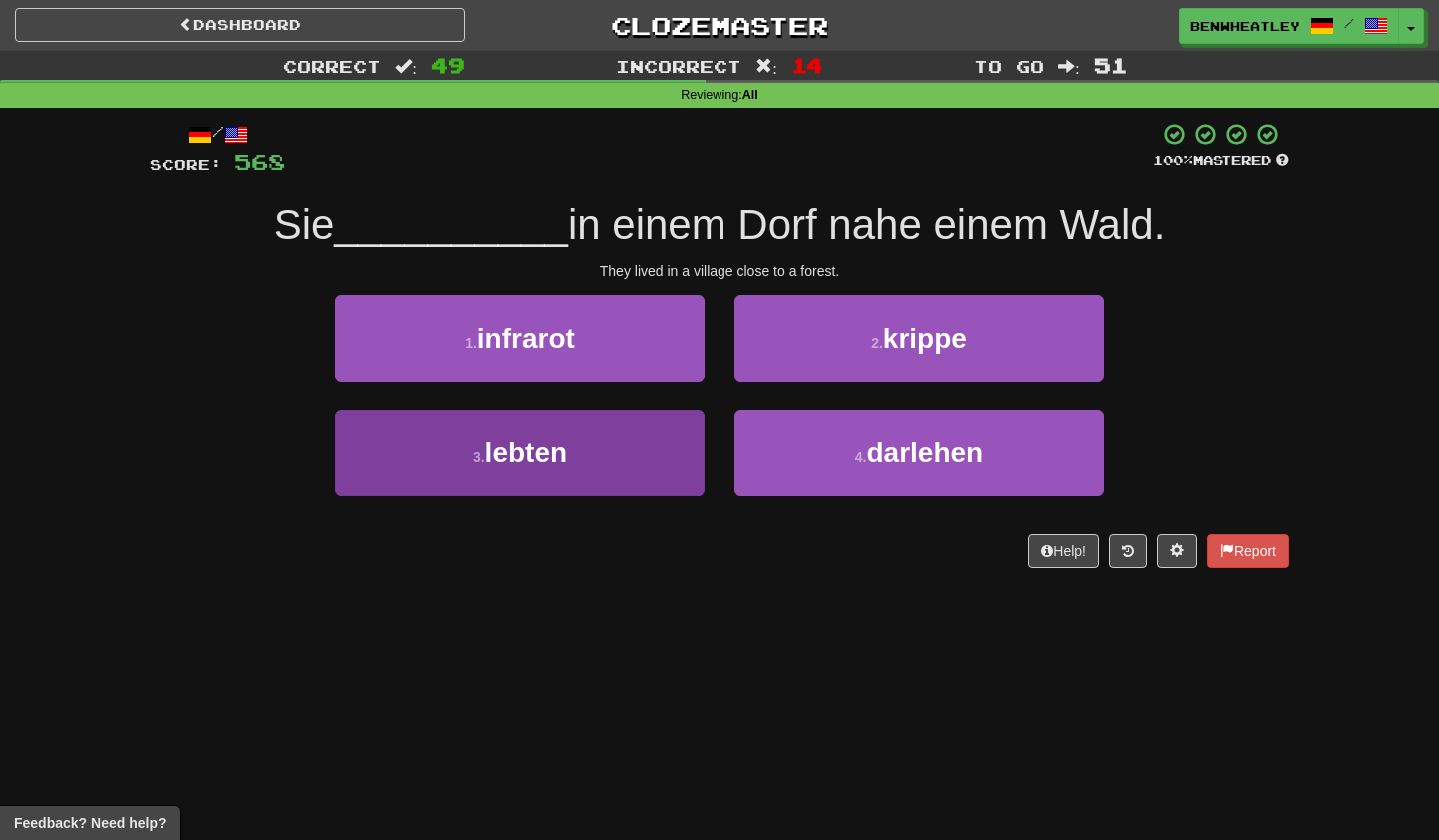 click on "3 .  lebten" at bounding box center [520, 452] 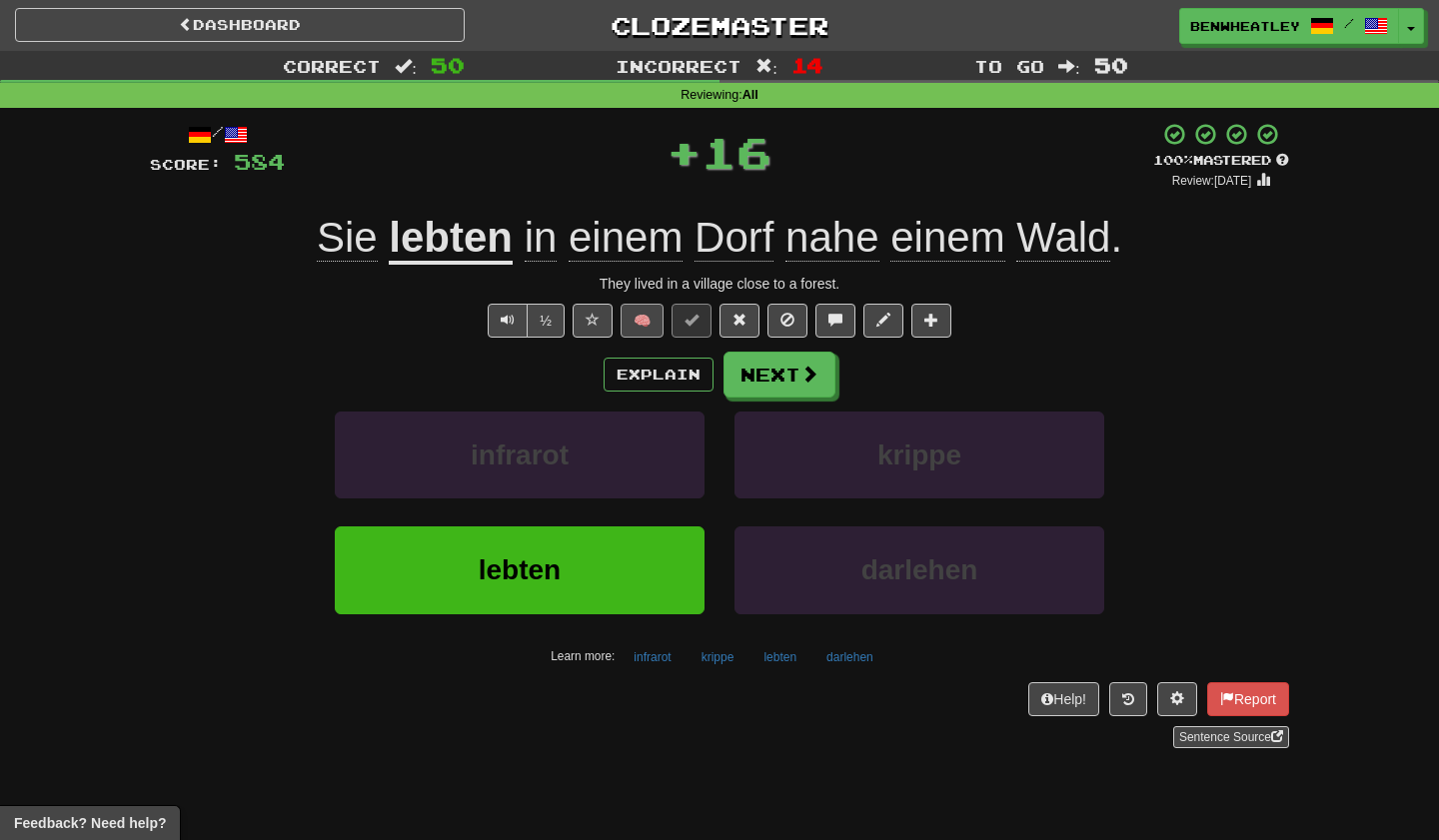 click on "🧠" at bounding box center (642, 321) 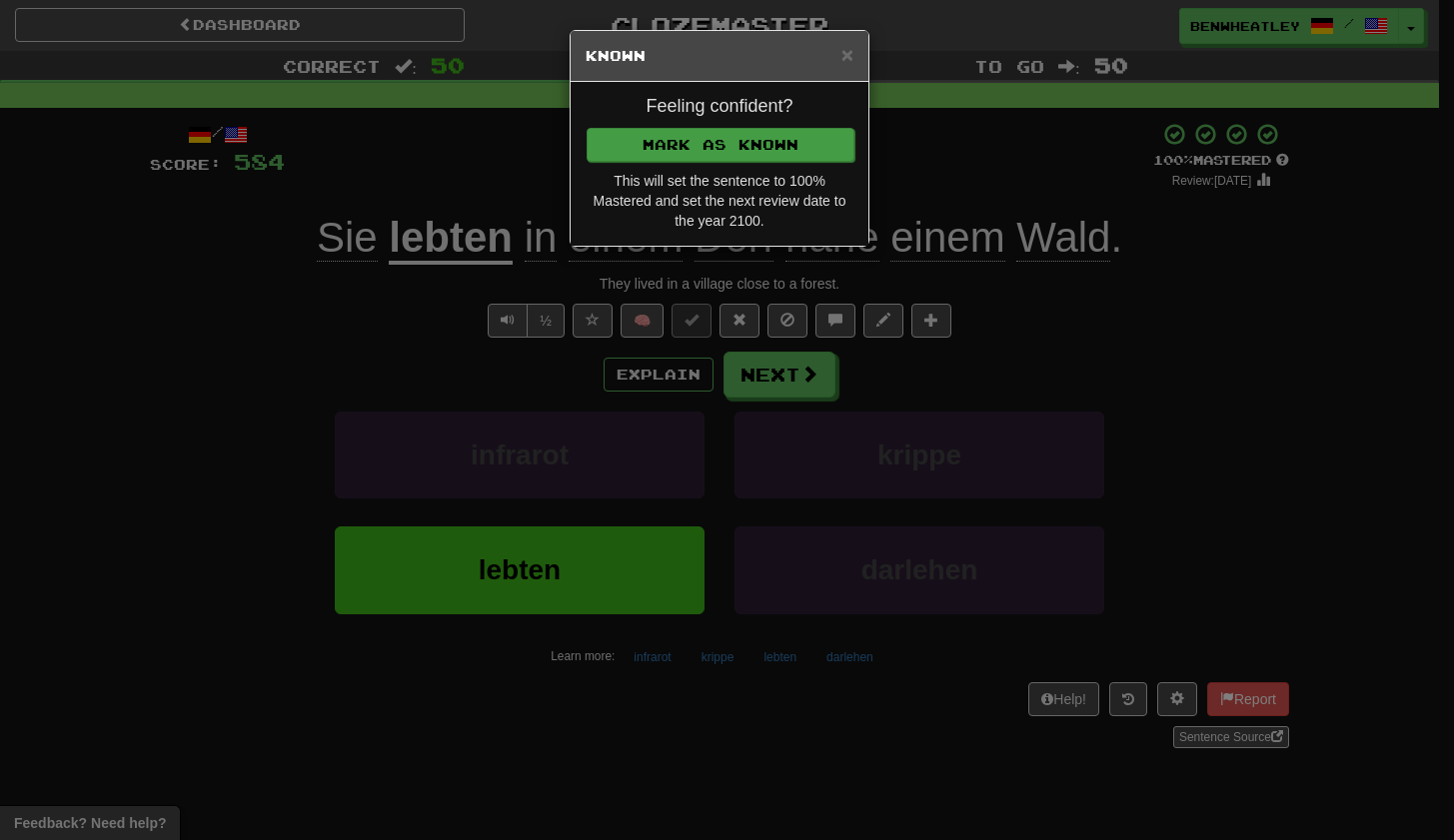 click on "Mark as Known" at bounding box center (721, 145) 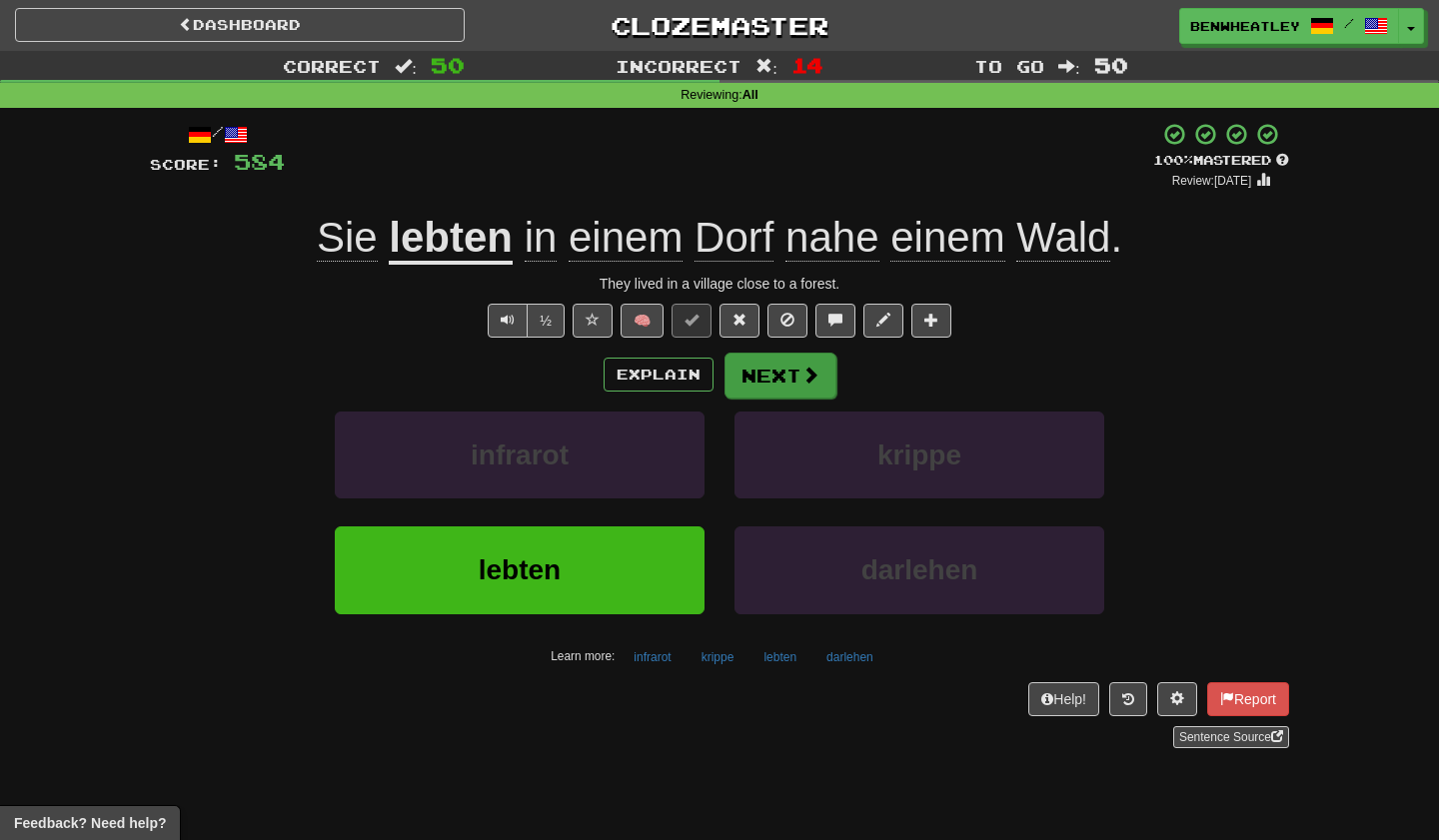 click on "Next" at bounding box center [780, 376] 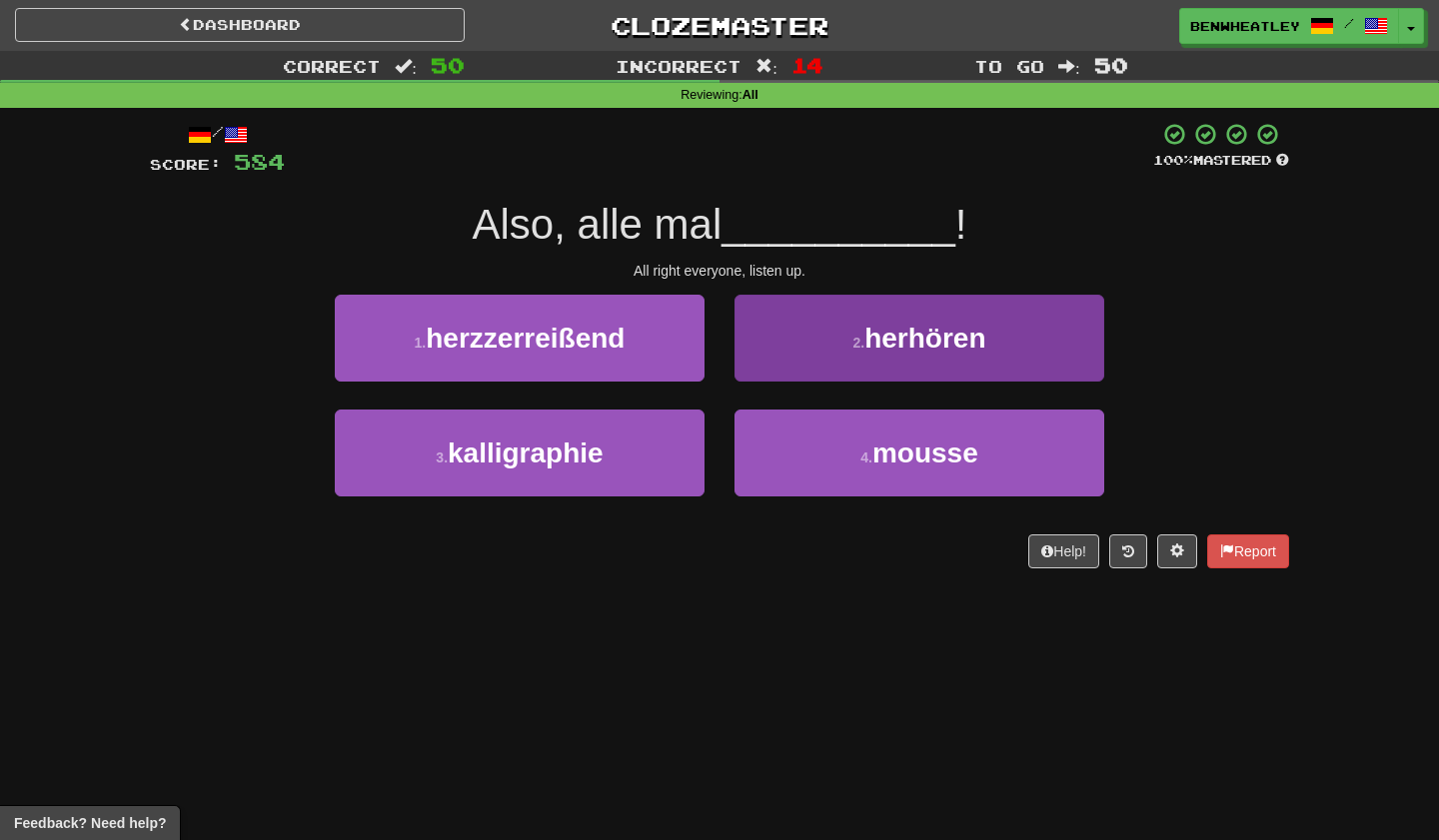 click on "2 .  herhören" at bounding box center [919, 338] 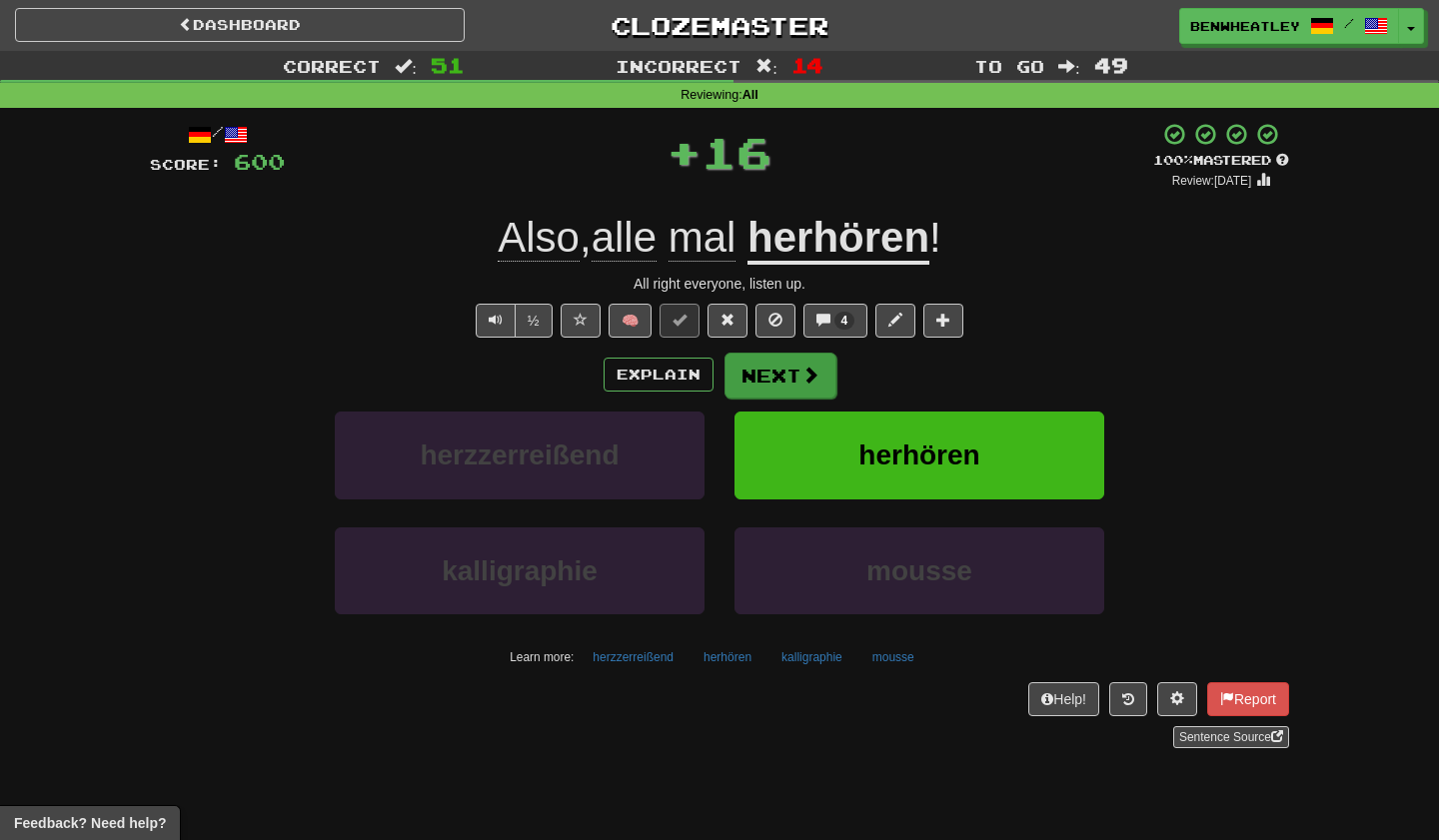 click on "Next" at bounding box center [780, 376] 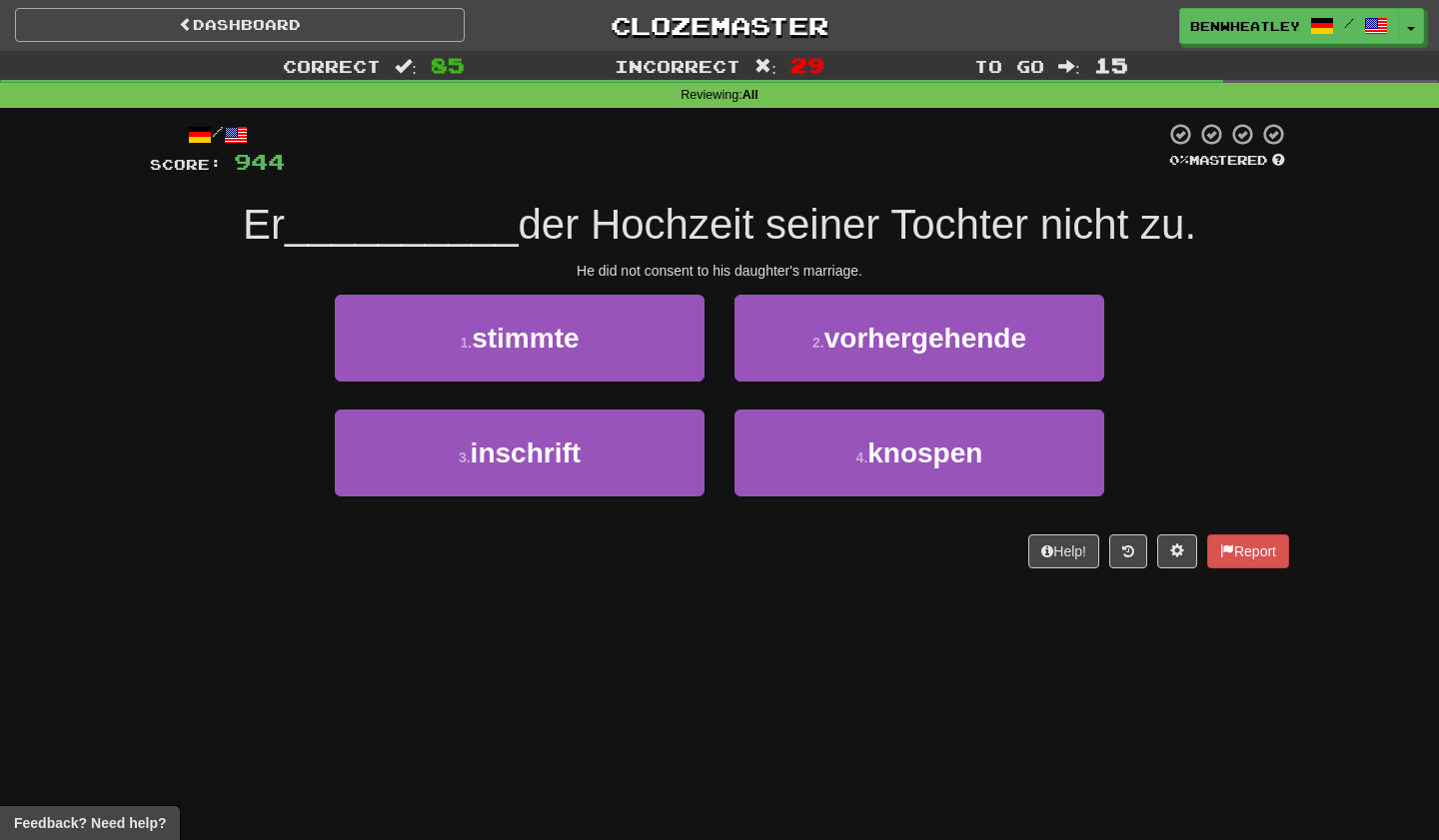 click on "Dashboard" at bounding box center [240, 25] 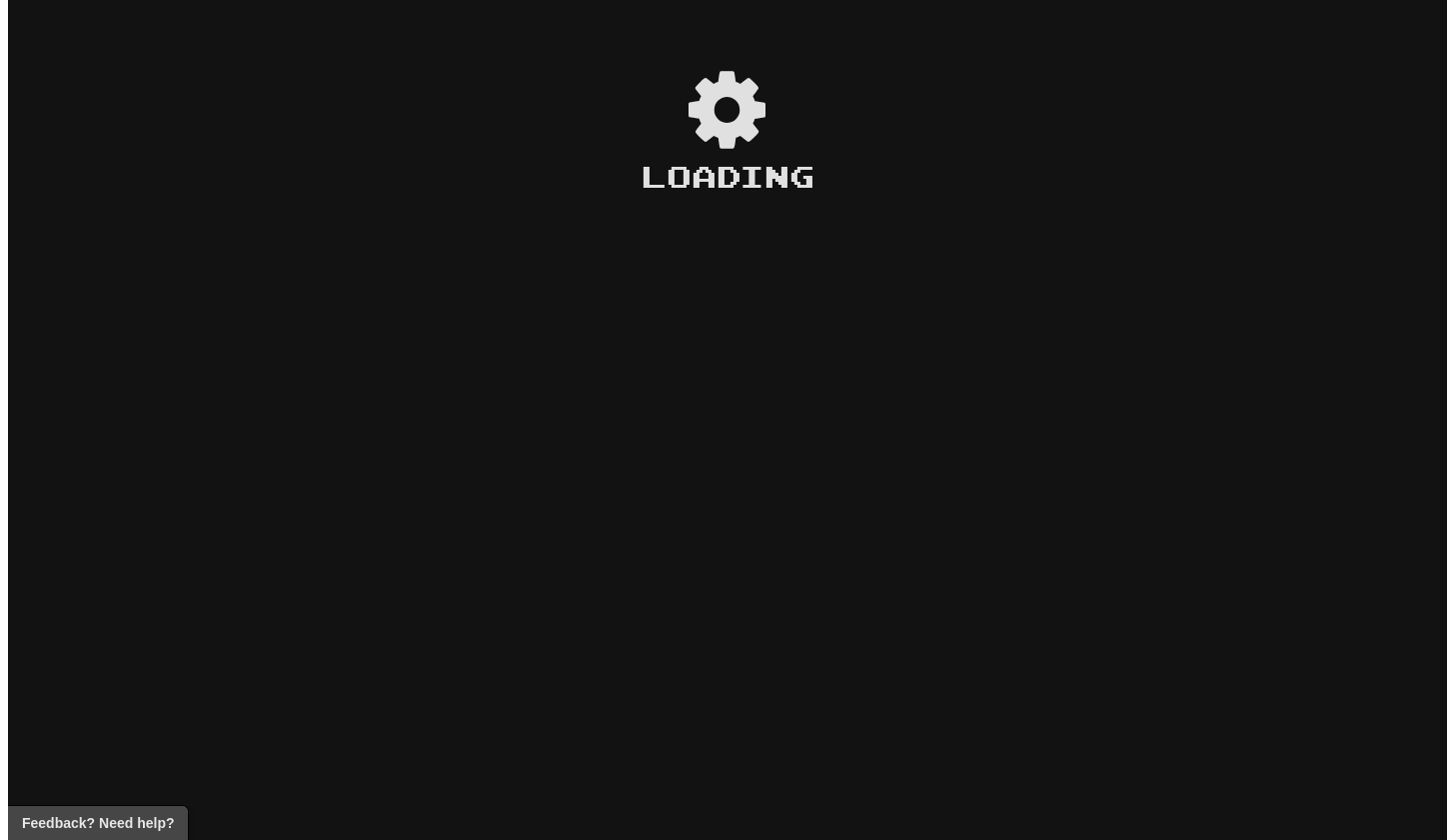 scroll, scrollTop: 0, scrollLeft: 0, axis: both 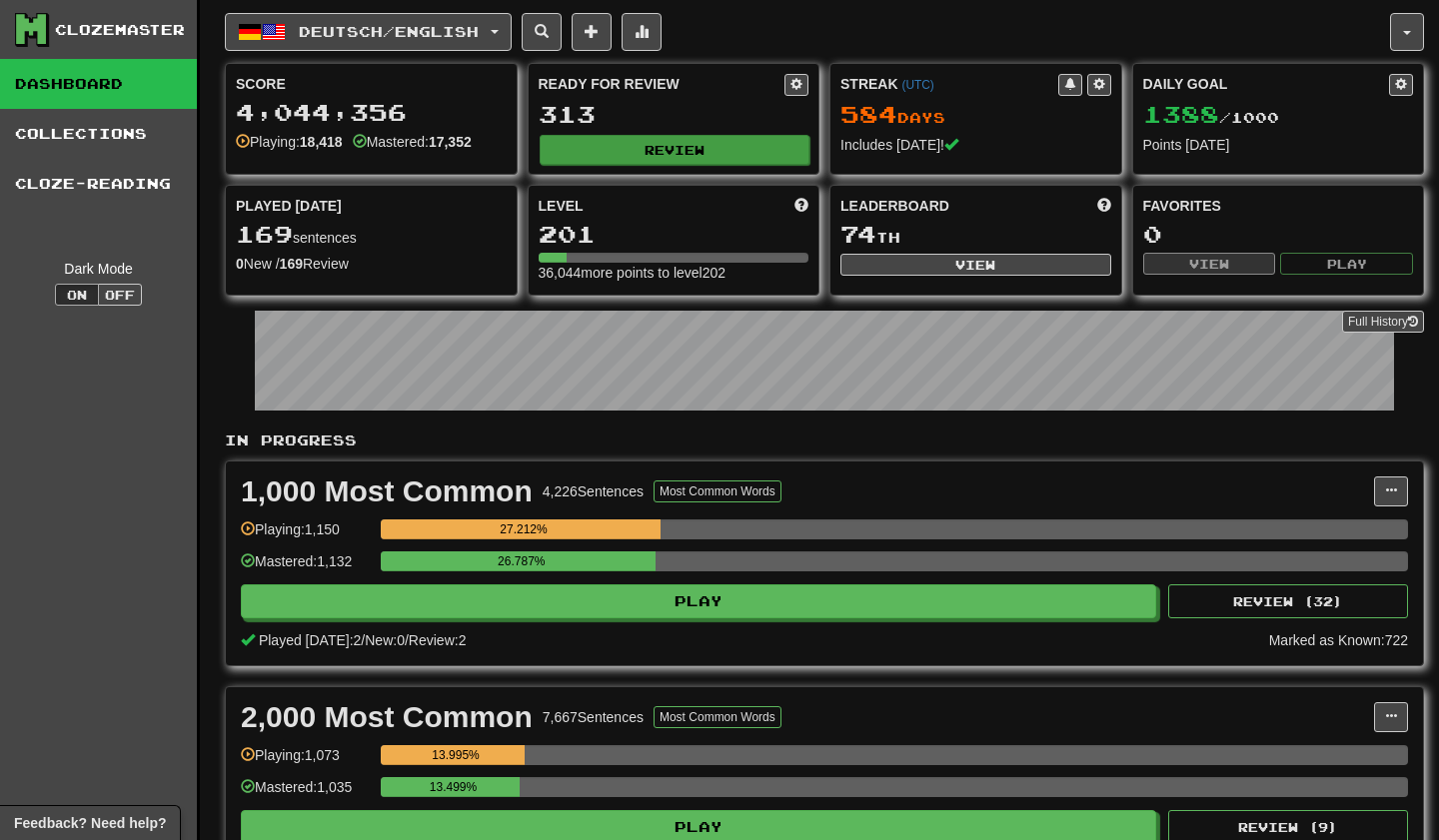 click on "Review" 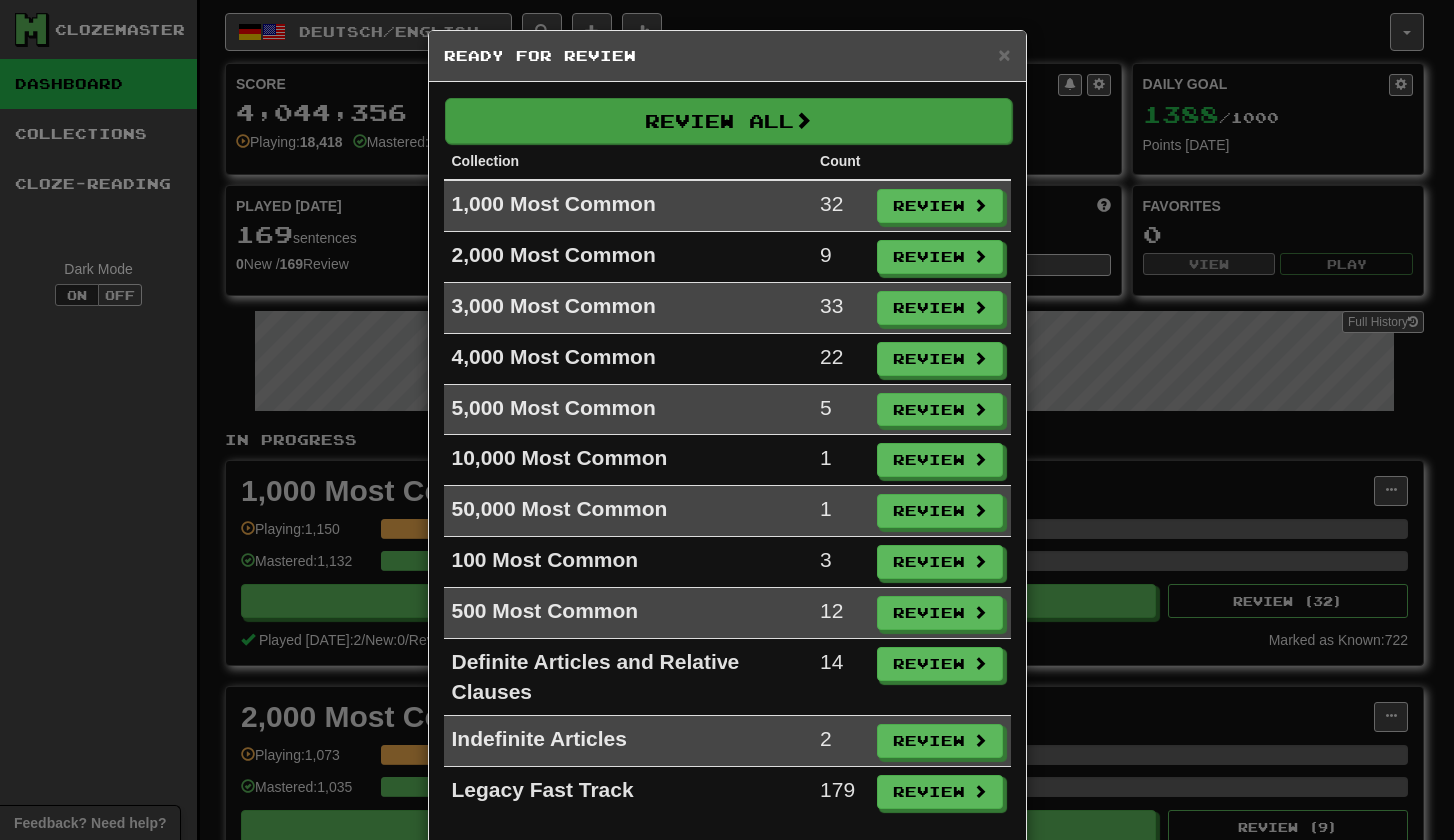 click on "Review All" at bounding box center [728, 121] 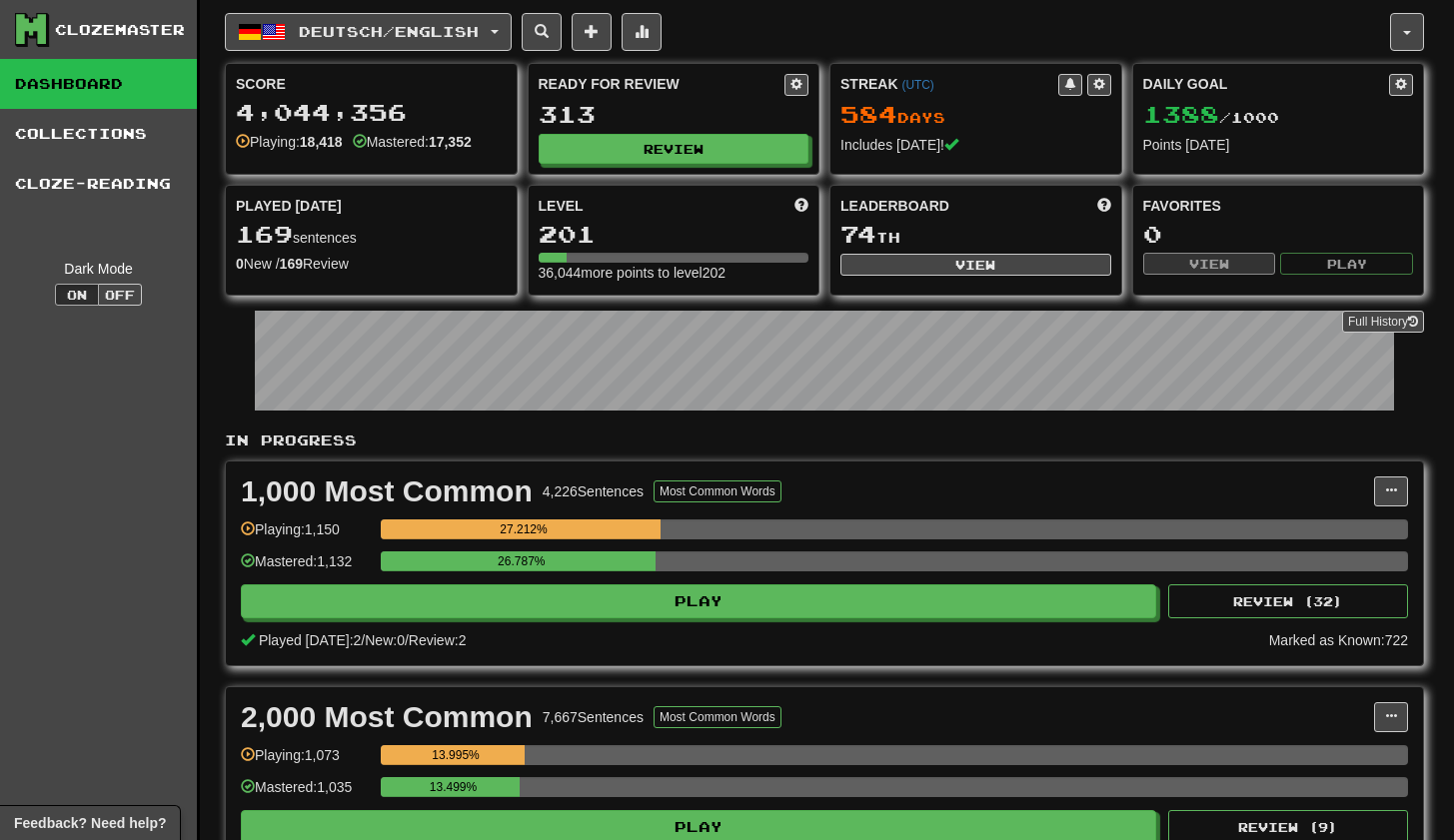 select on "***" 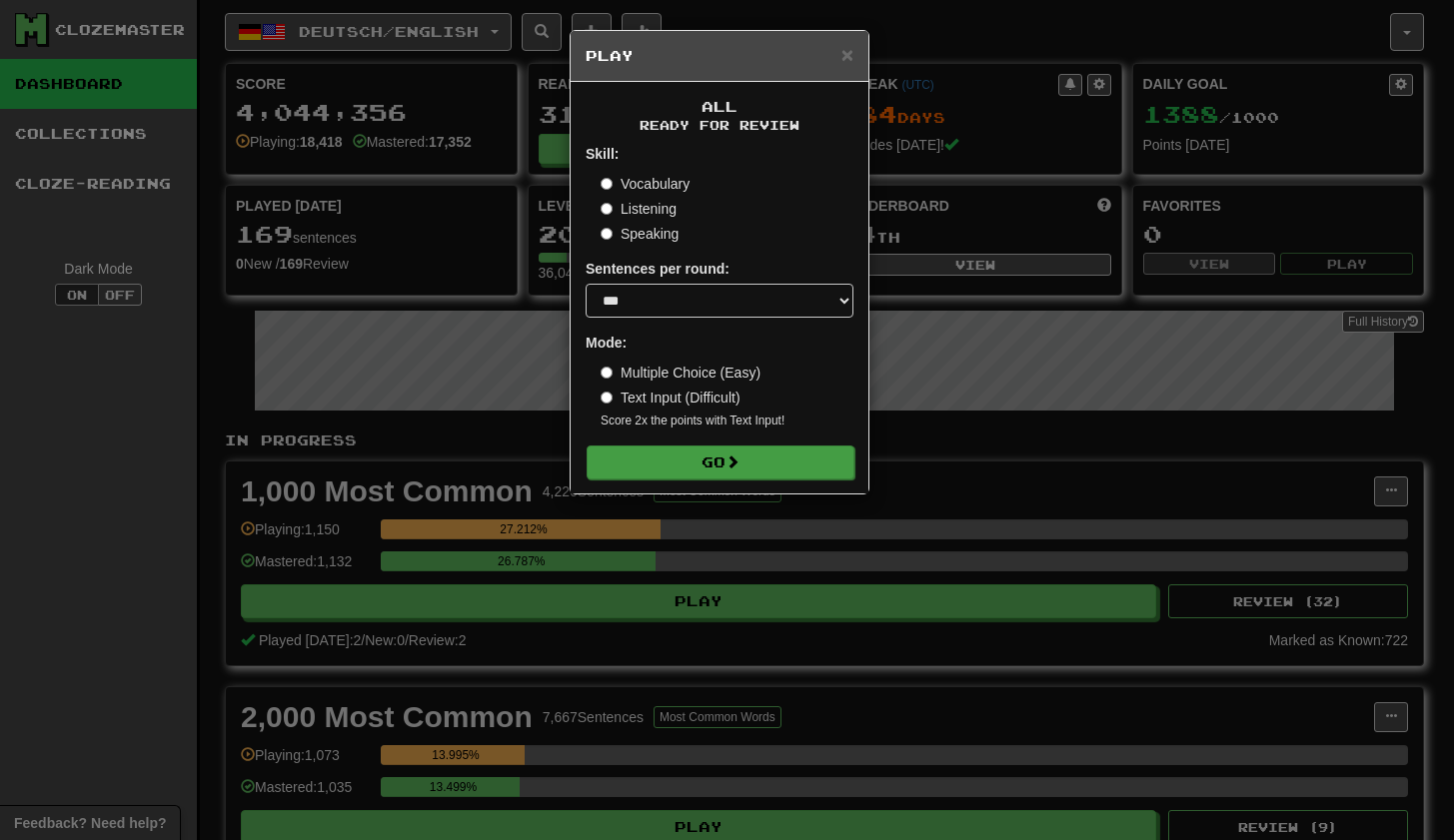 click on "Go" at bounding box center (721, 462) 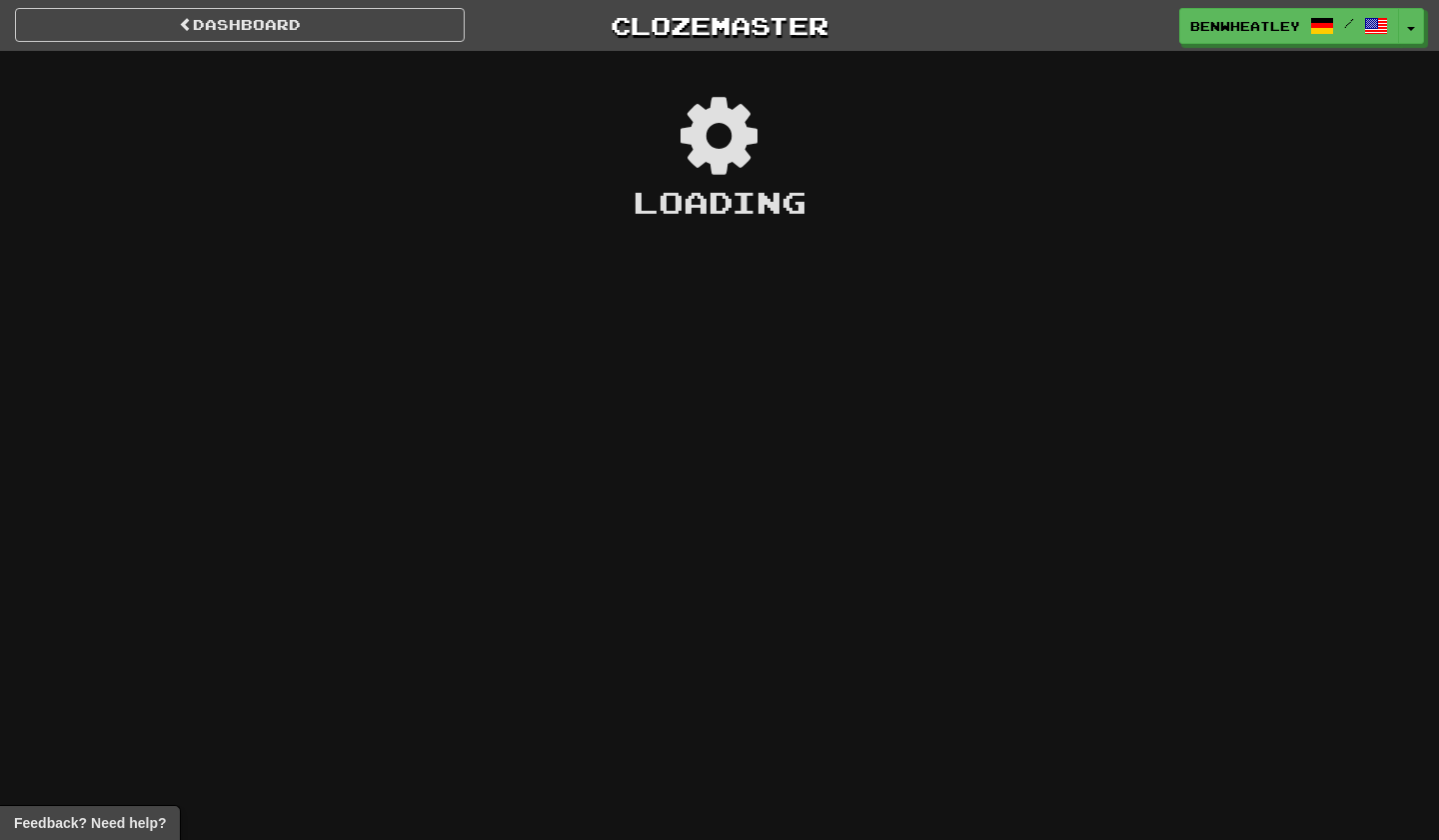scroll, scrollTop: 0, scrollLeft: 0, axis: both 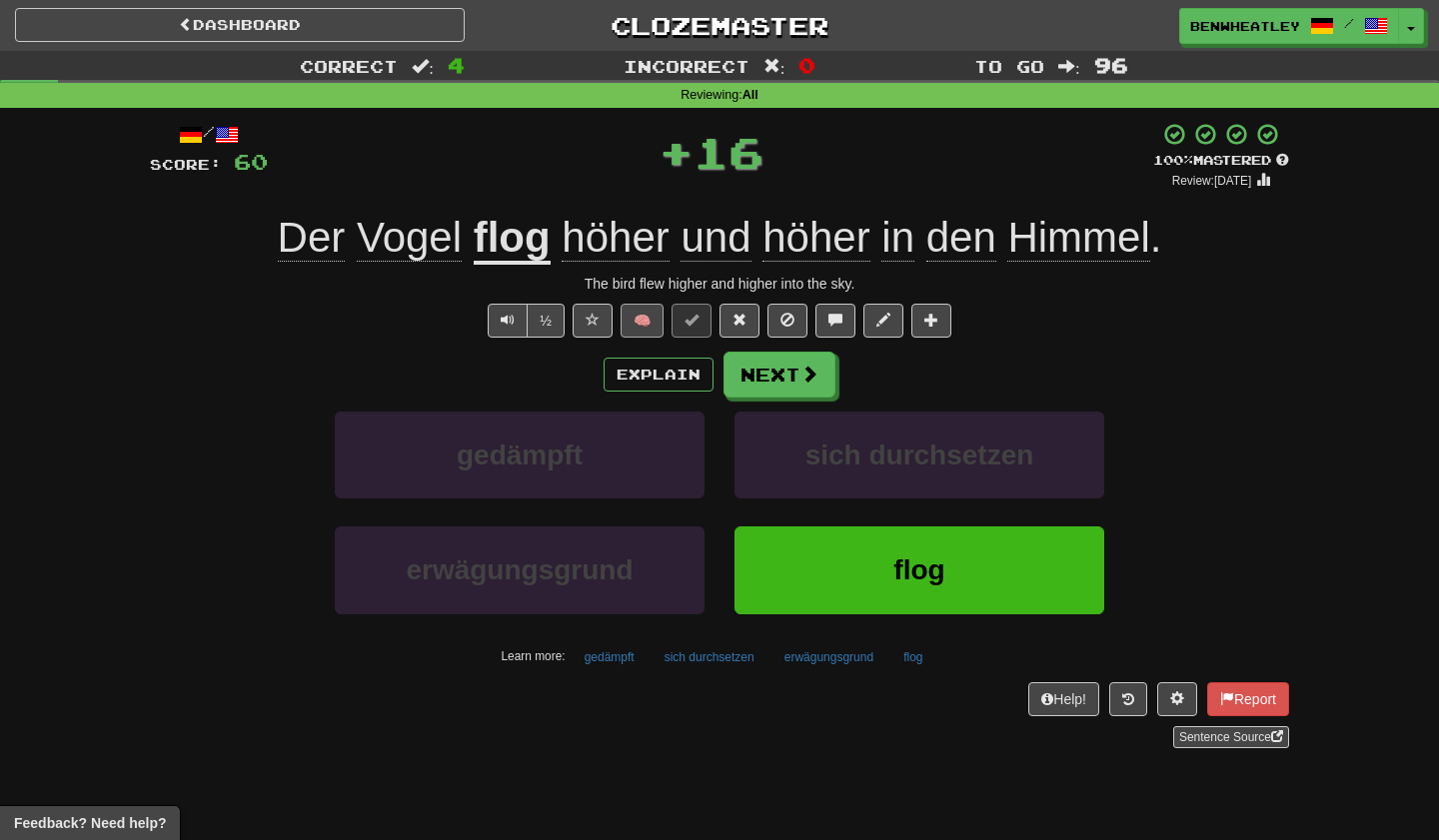 click on "🧠" at bounding box center (642, 321) 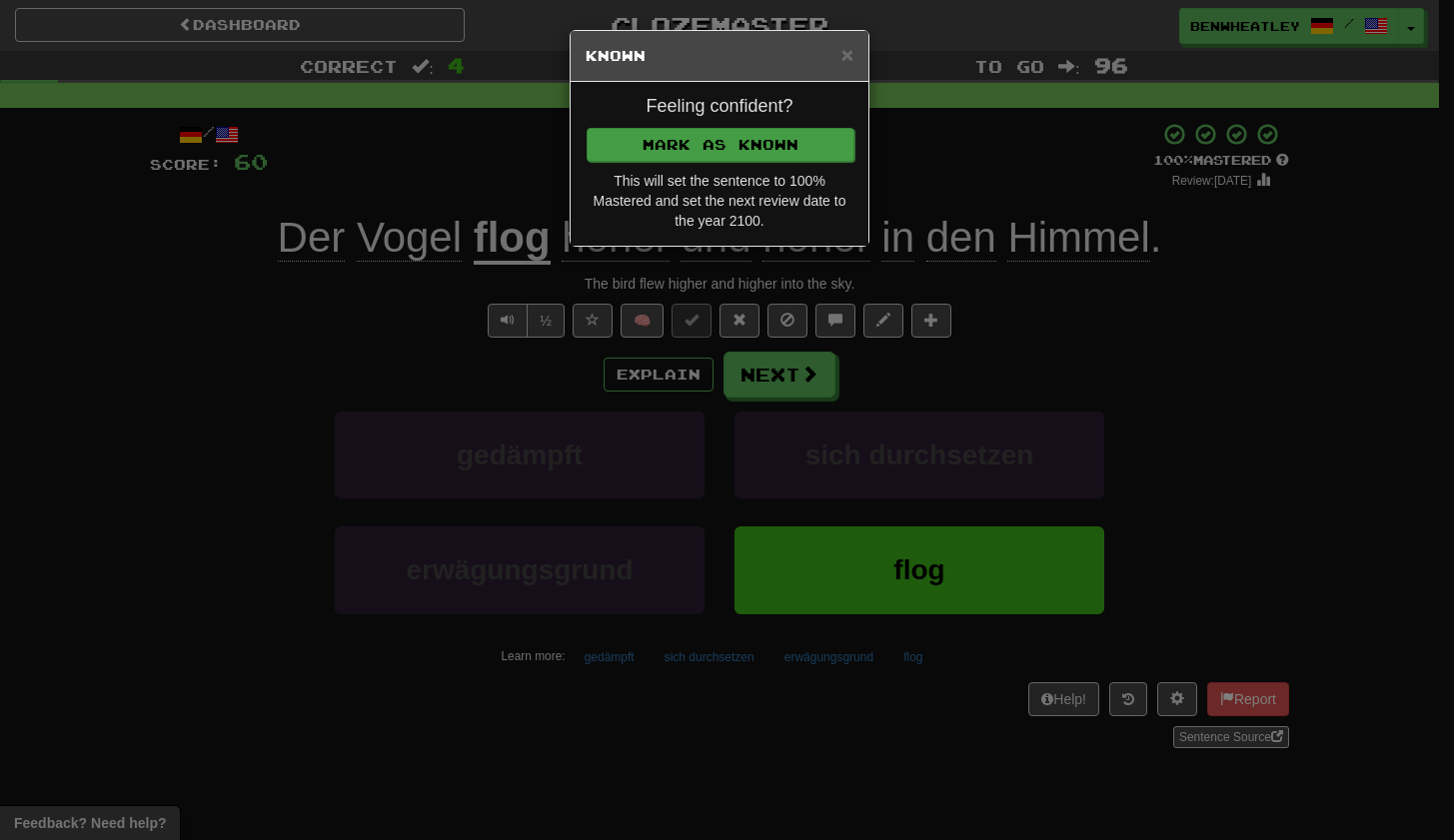 click on "Mark as Known" at bounding box center [721, 145] 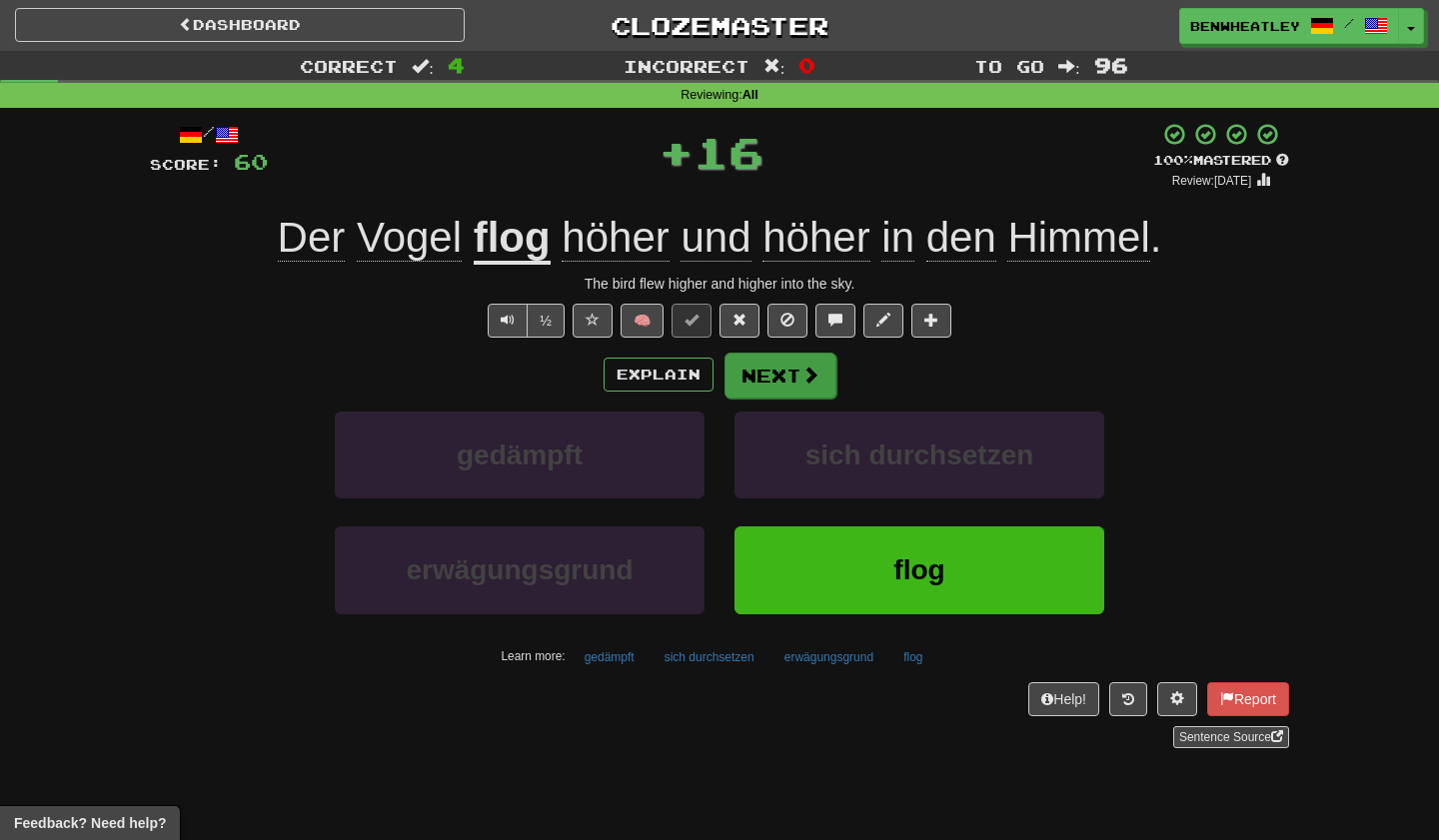 click on "Next" at bounding box center (780, 376) 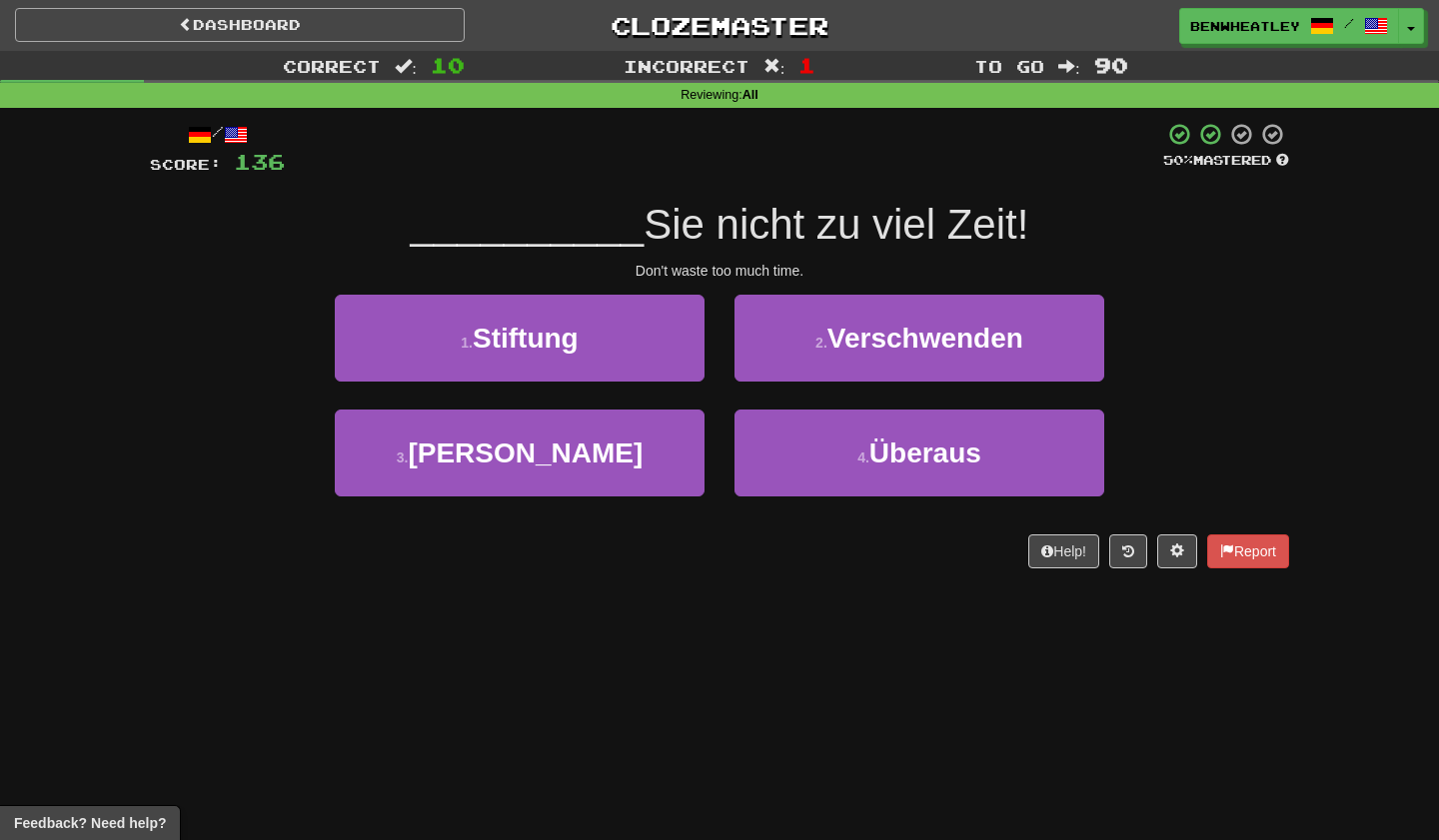 click on "Dashboard" at bounding box center [240, 25] 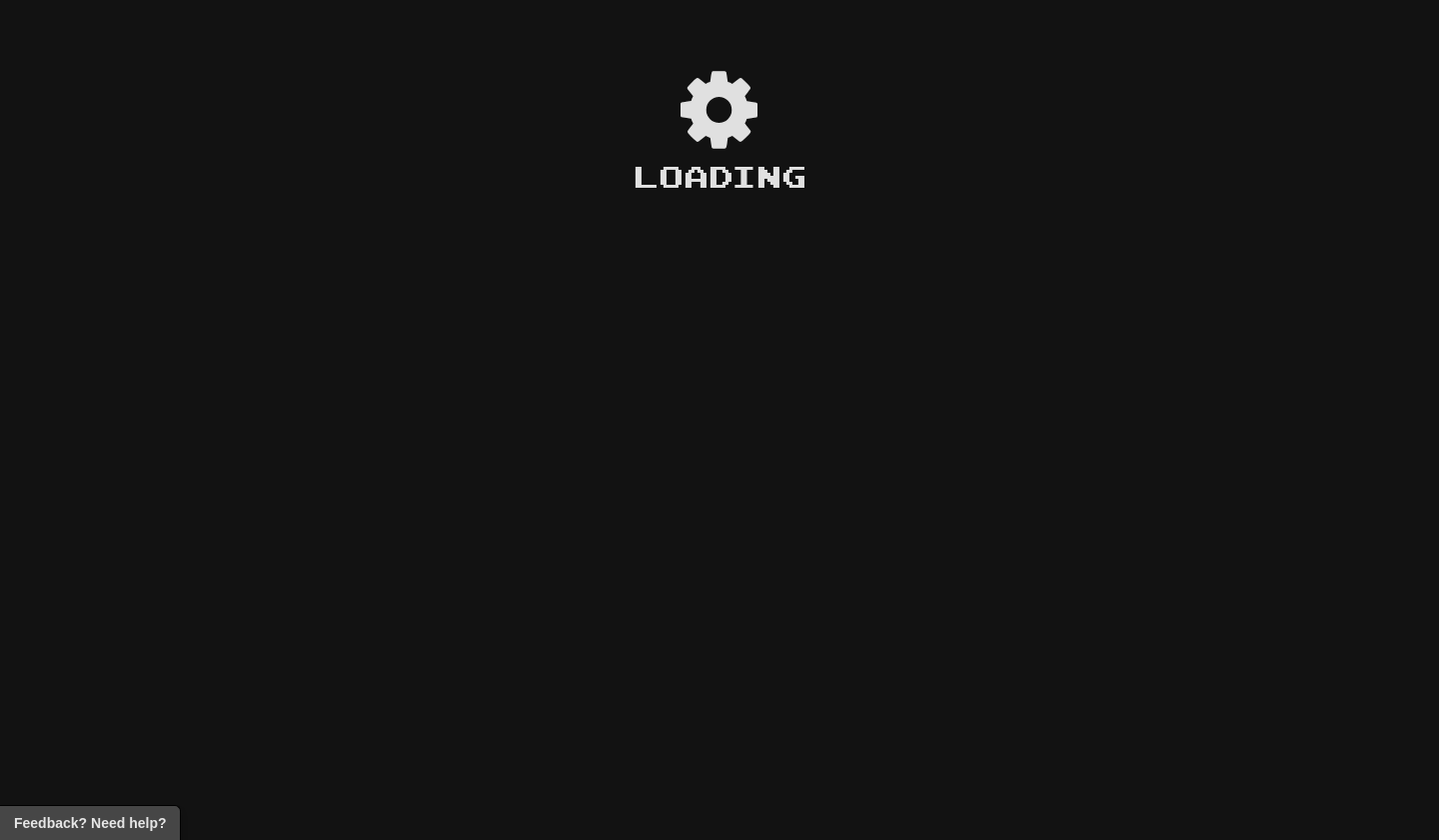 scroll, scrollTop: 0, scrollLeft: 0, axis: both 